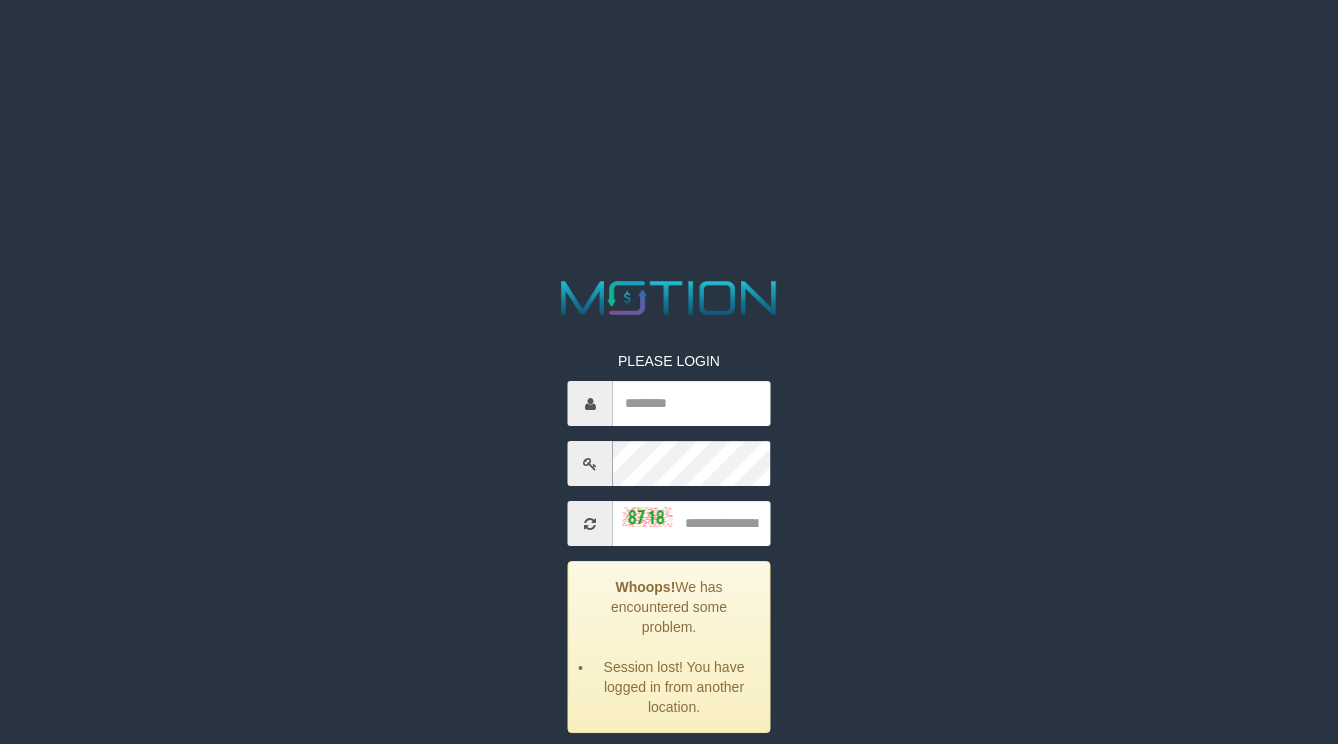scroll, scrollTop: 0, scrollLeft: 0, axis: both 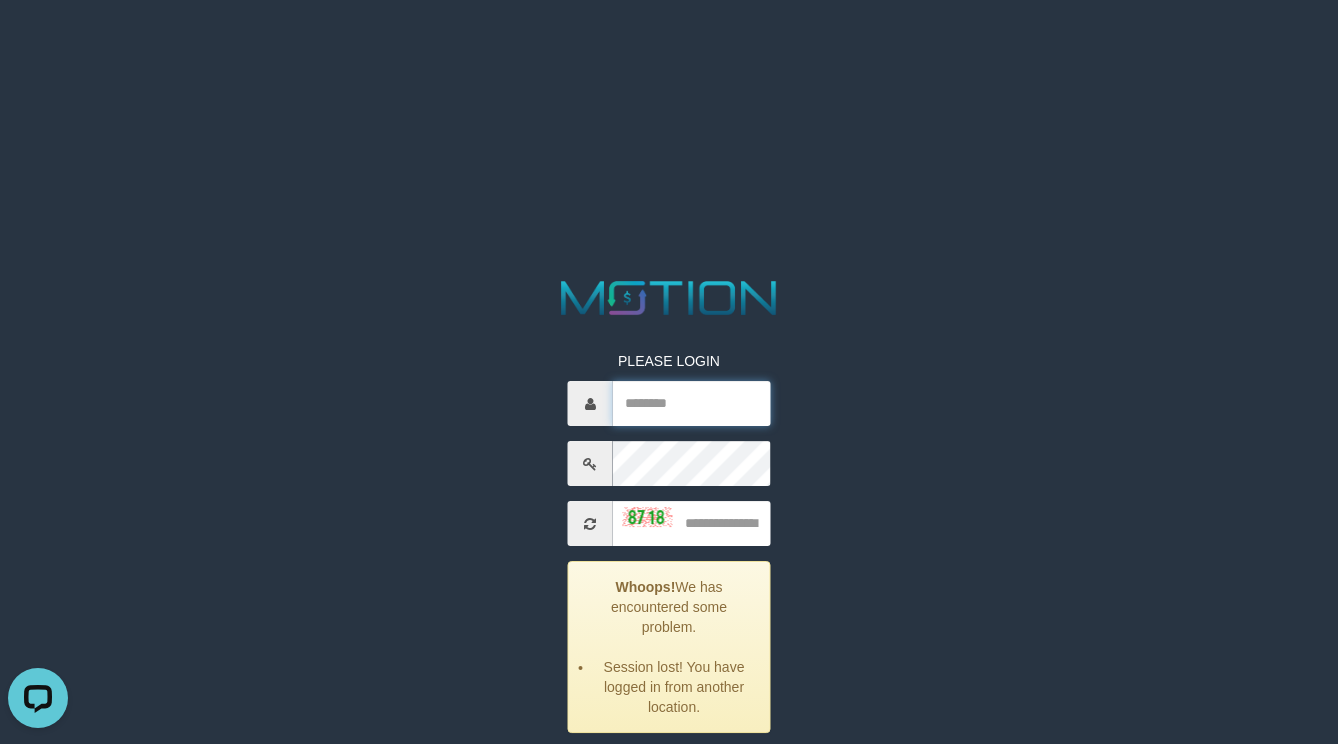 click at bounding box center (692, 403) 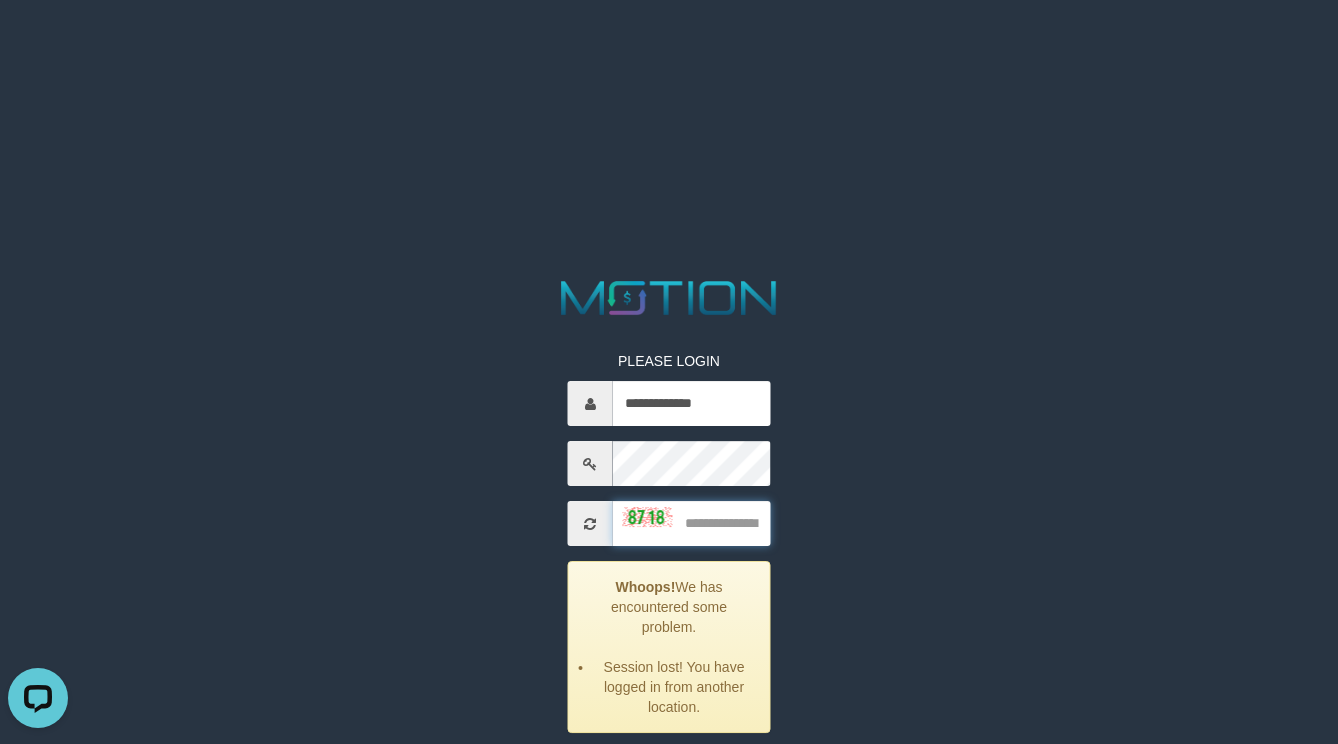 click at bounding box center (692, 523) 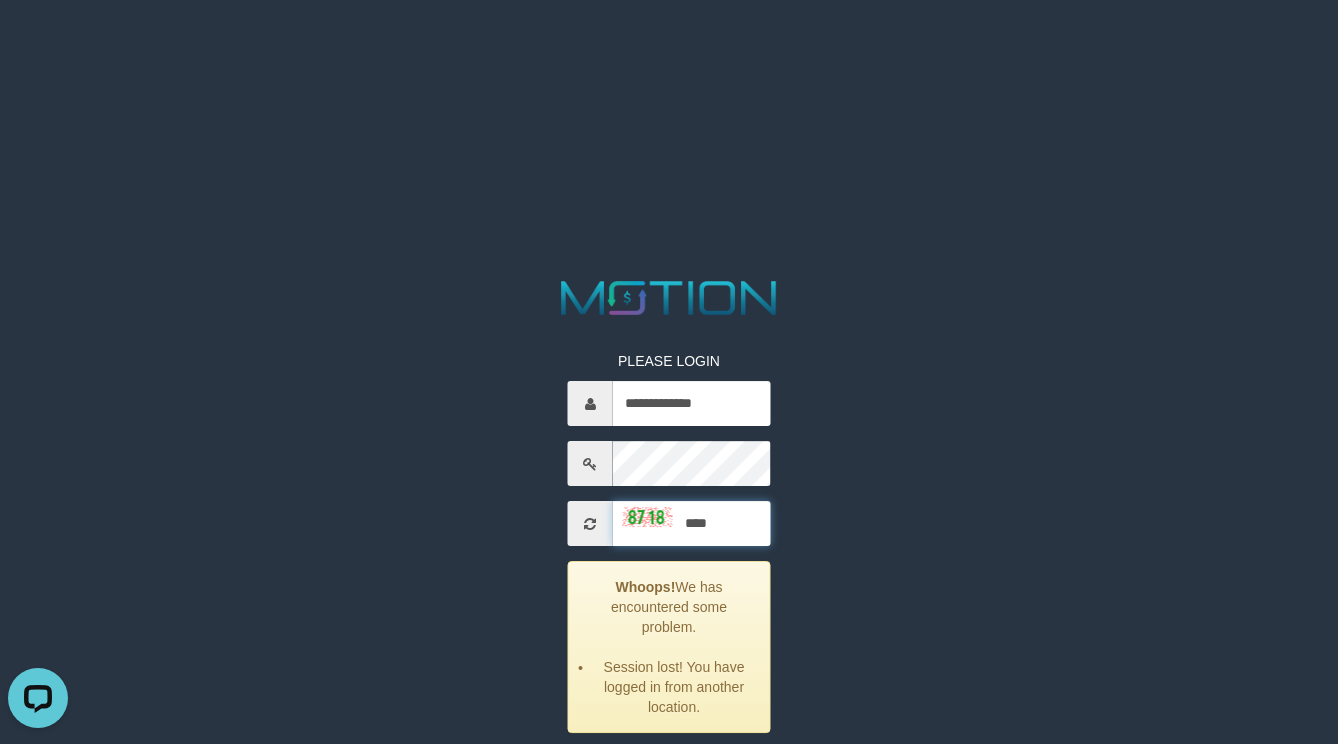 type on "****" 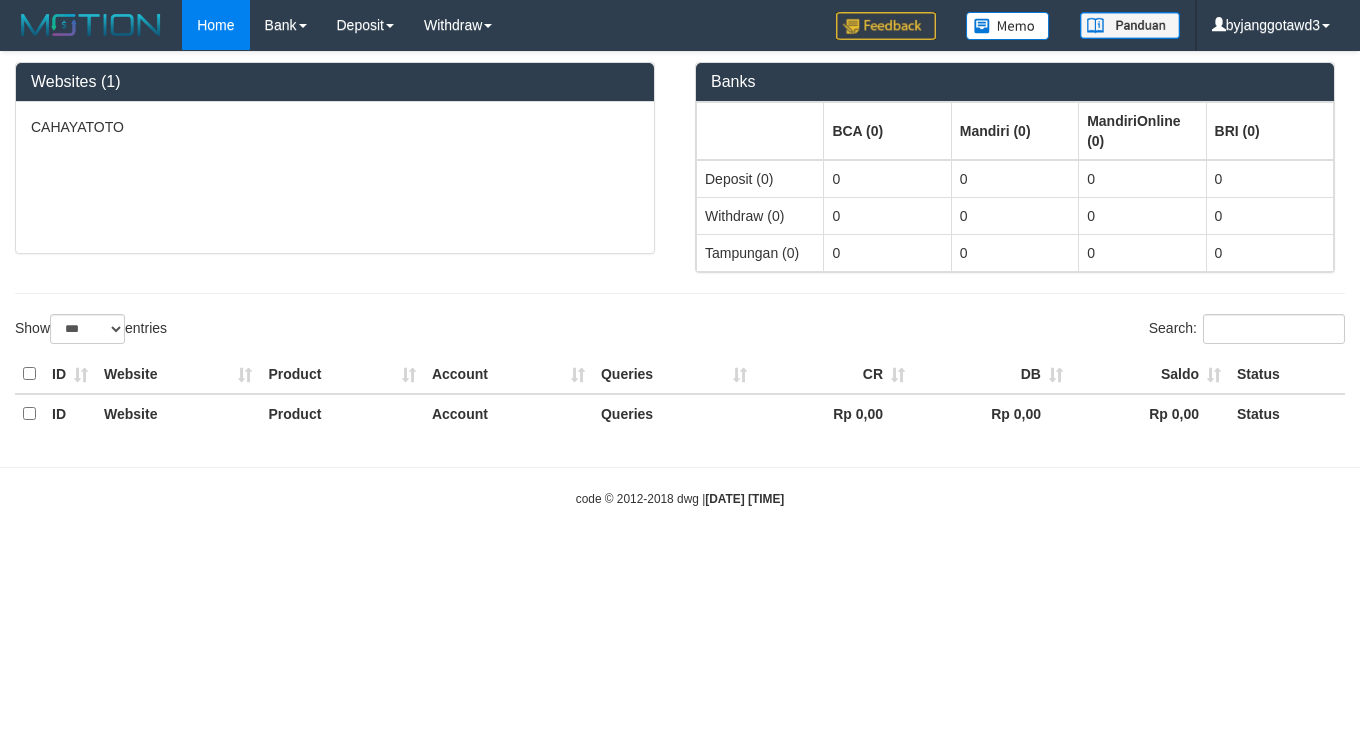 select on "***" 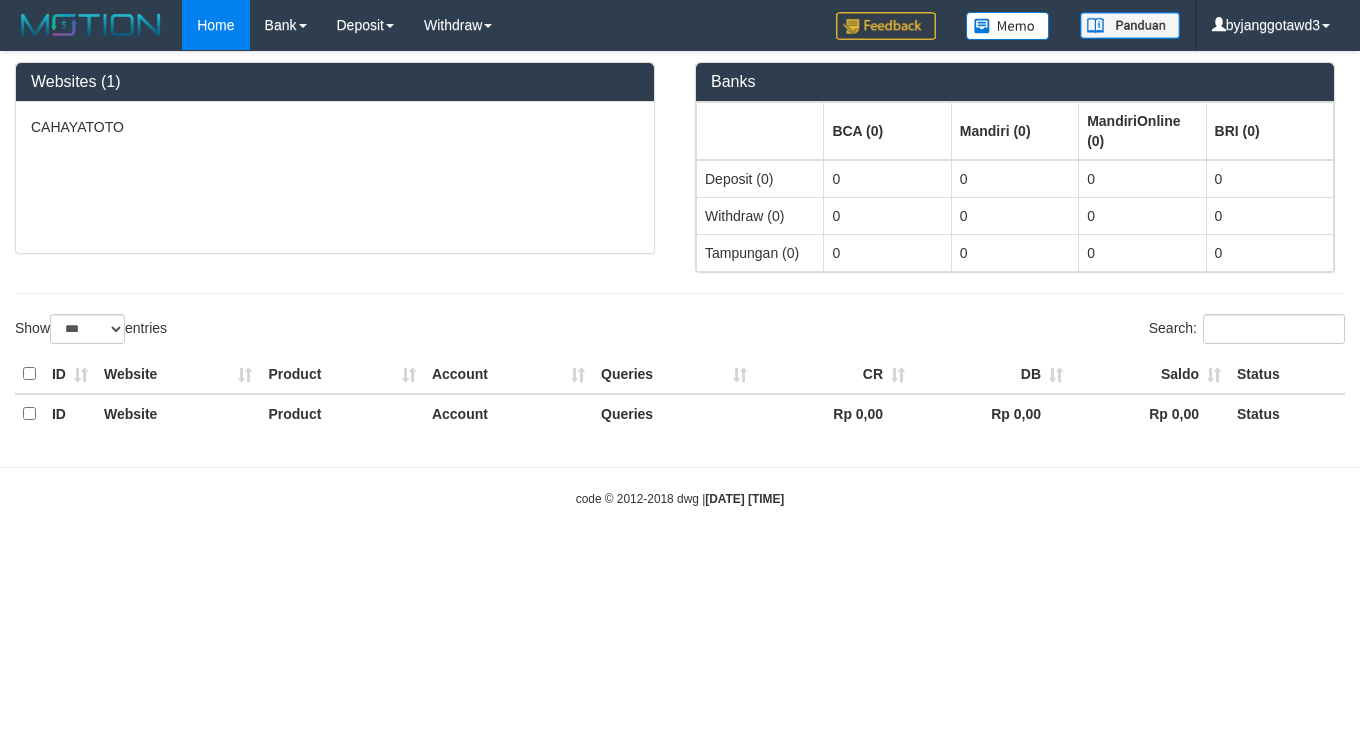 scroll, scrollTop: 0, scrollLeft: 0, axis: both 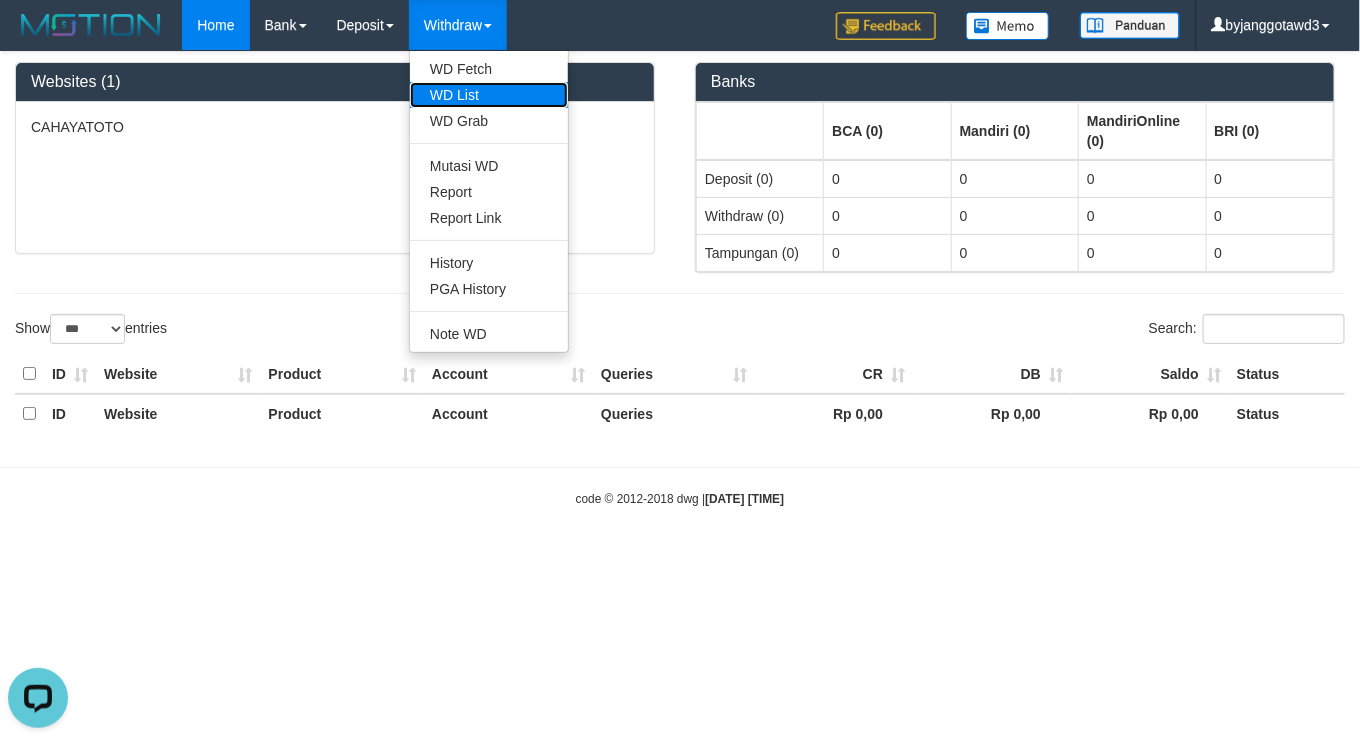 click on "WD List" at bounding box center (489, 95) 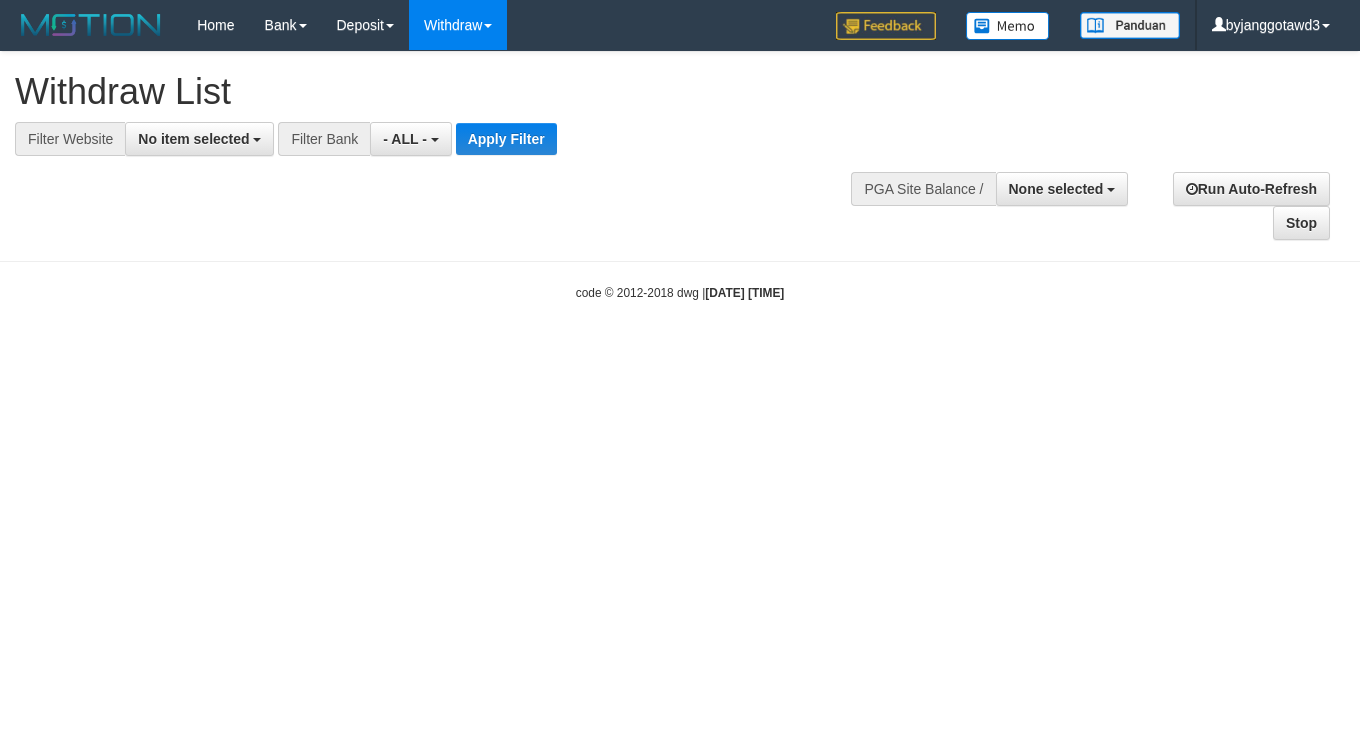 select 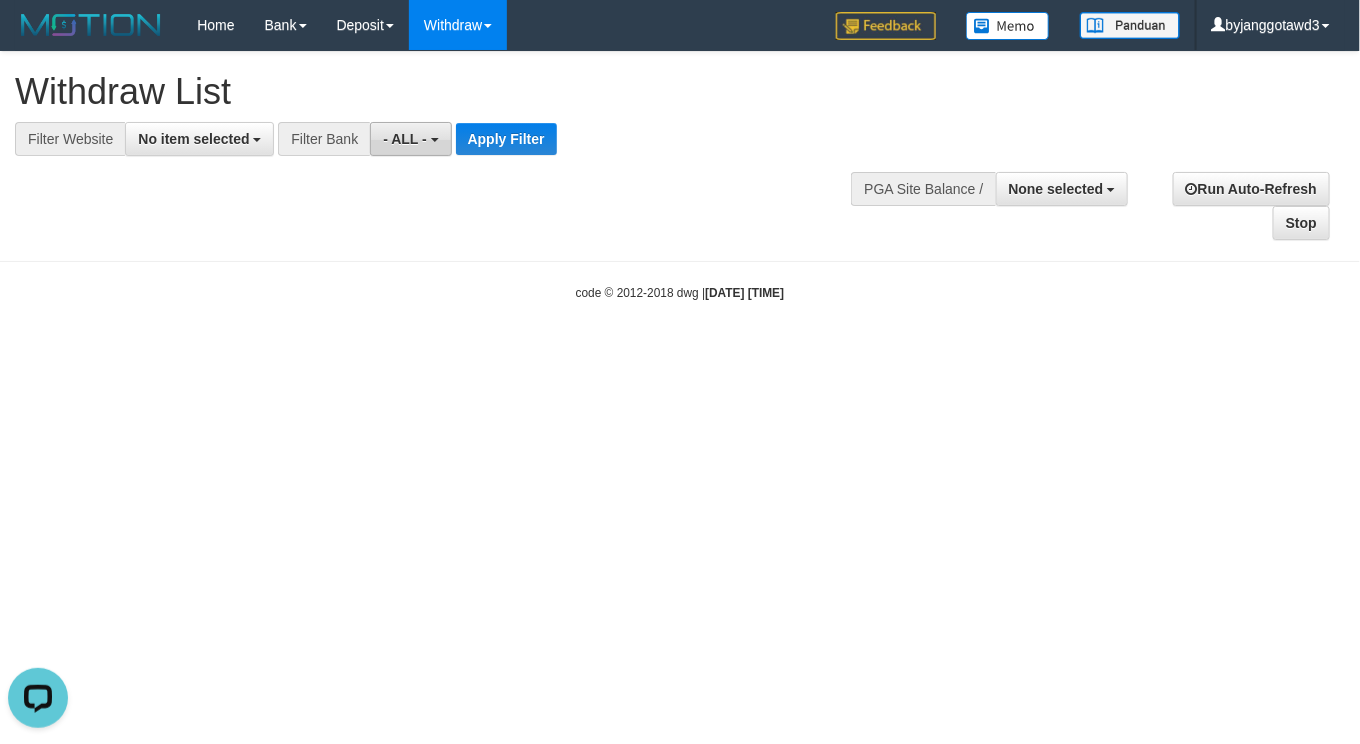 scroll, scrollTop: 0, scrollLeft: 0, axis: both 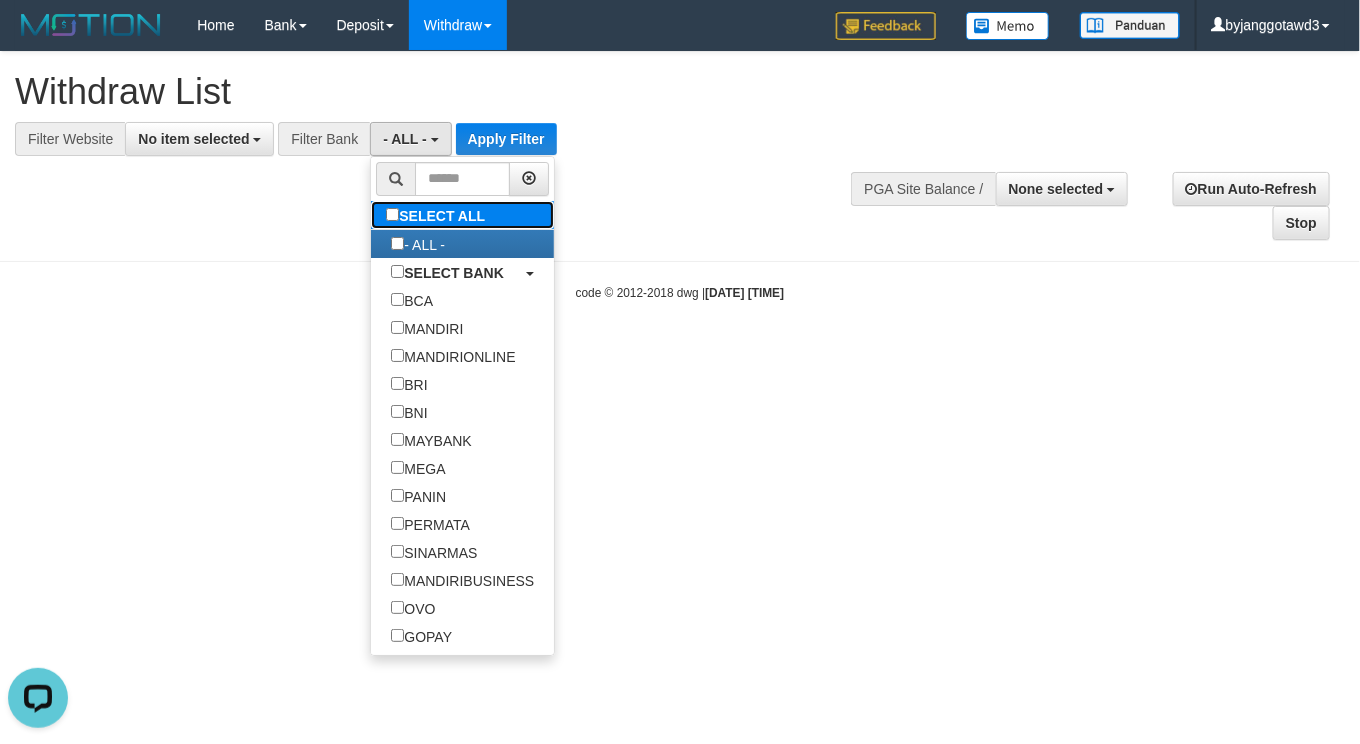 click on "SELECT ALL" at bounding box center [438, 215] 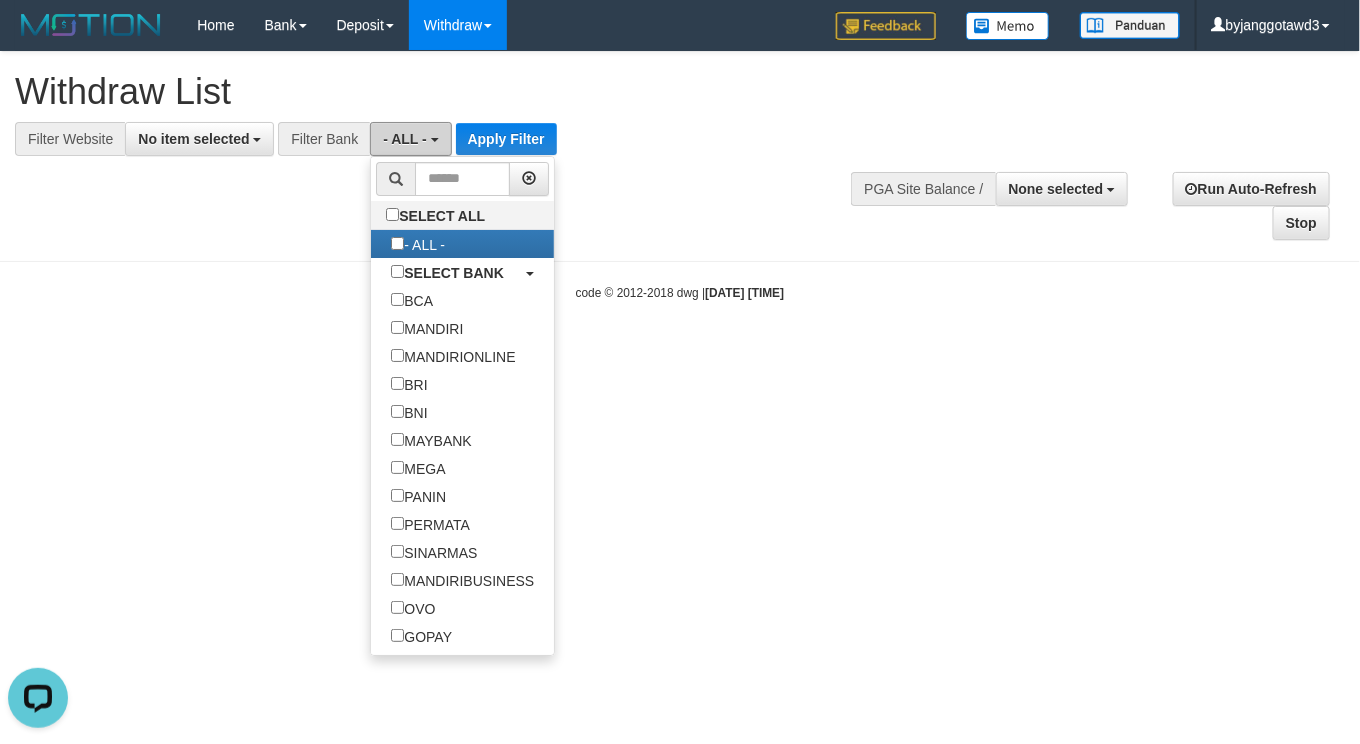 type 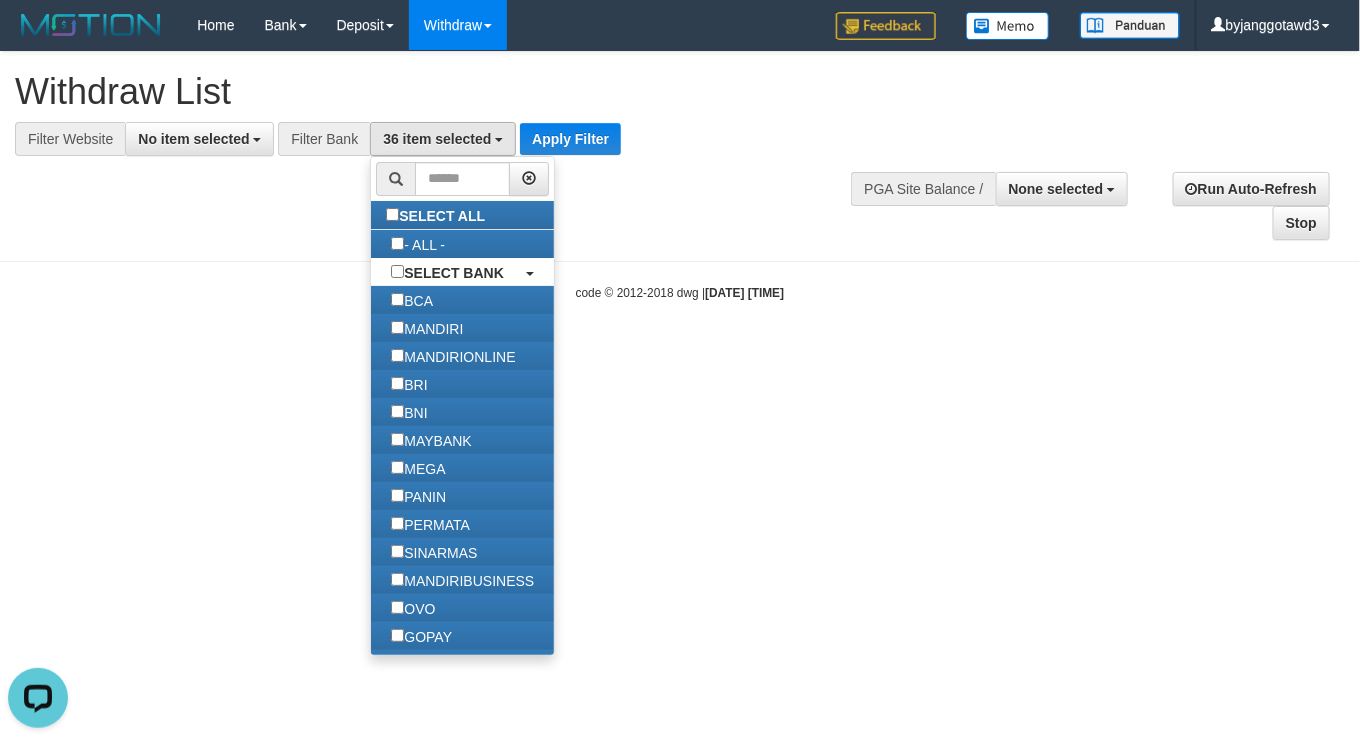 click on "Withdraw List" at bounding box center [451, 92] 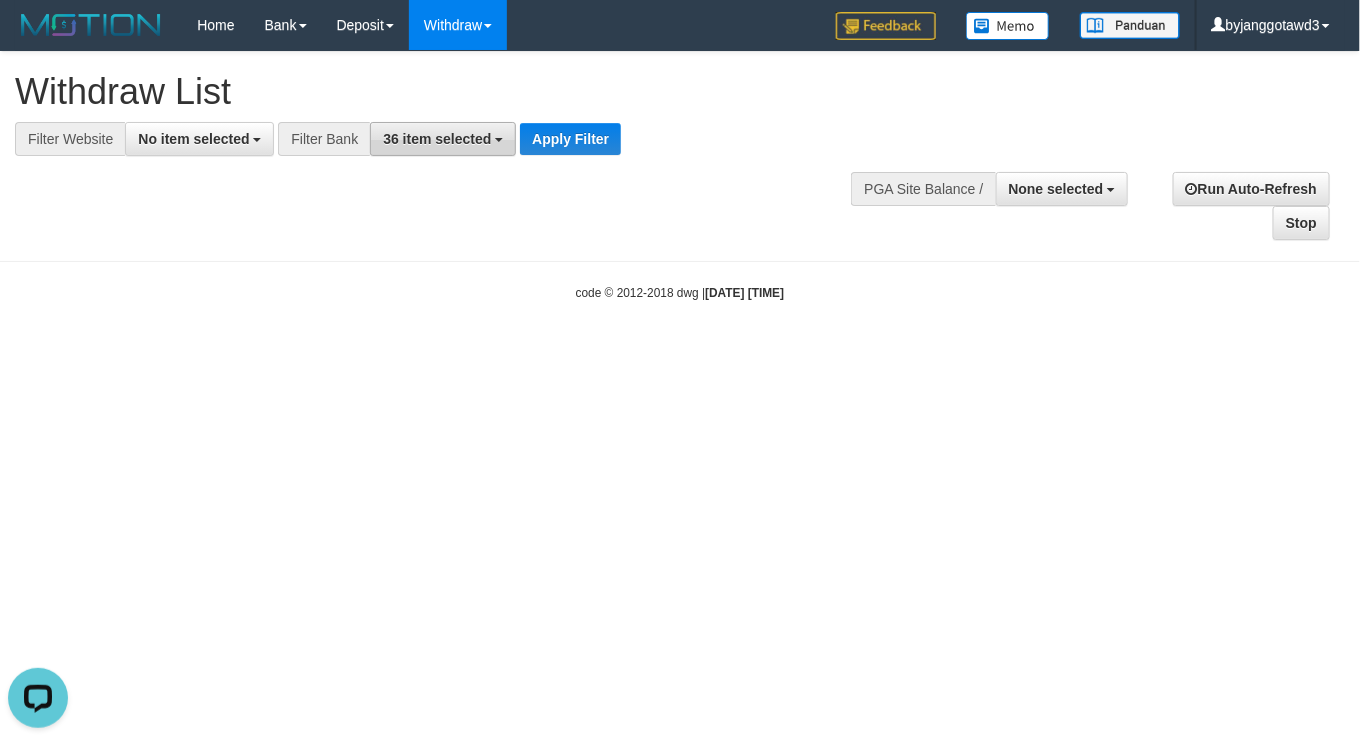 click on "36 item selected" at bounding box center (437, 139) 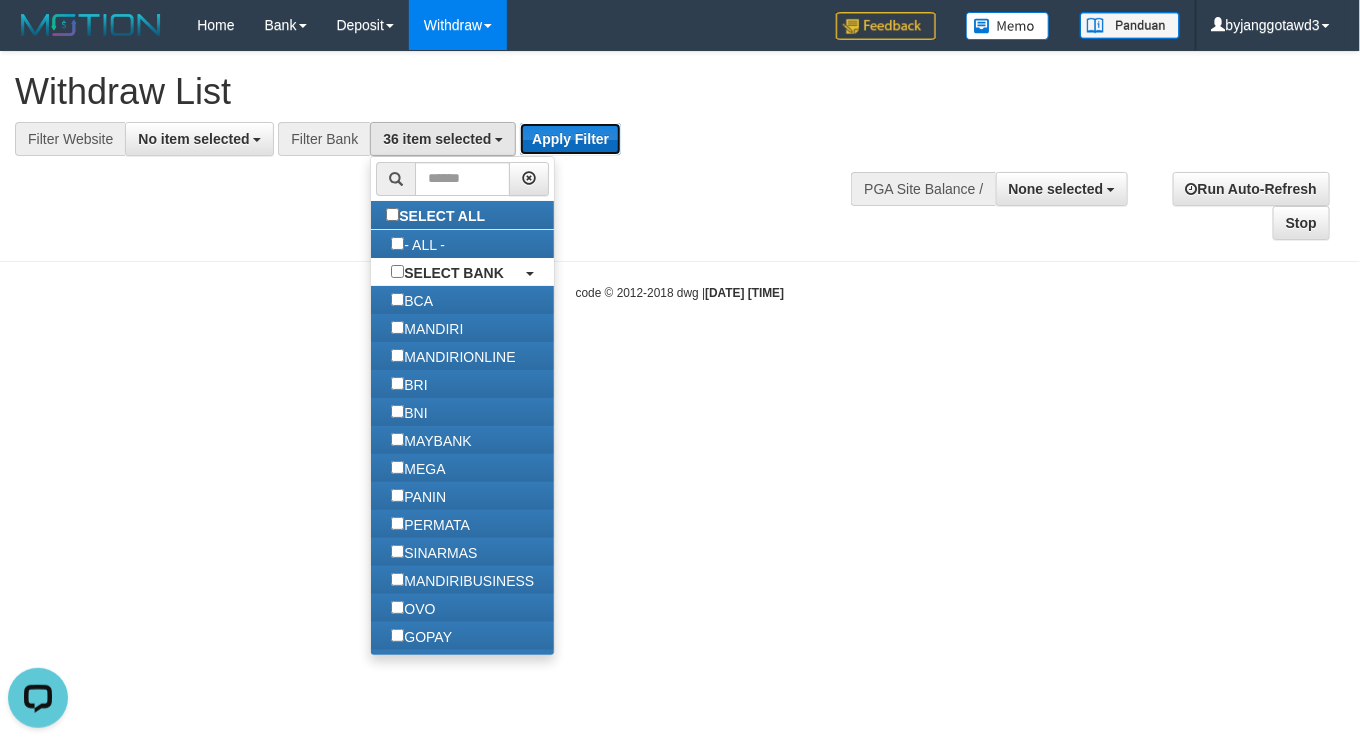 click on "Apply Filter" at bounding box center (570, 139) 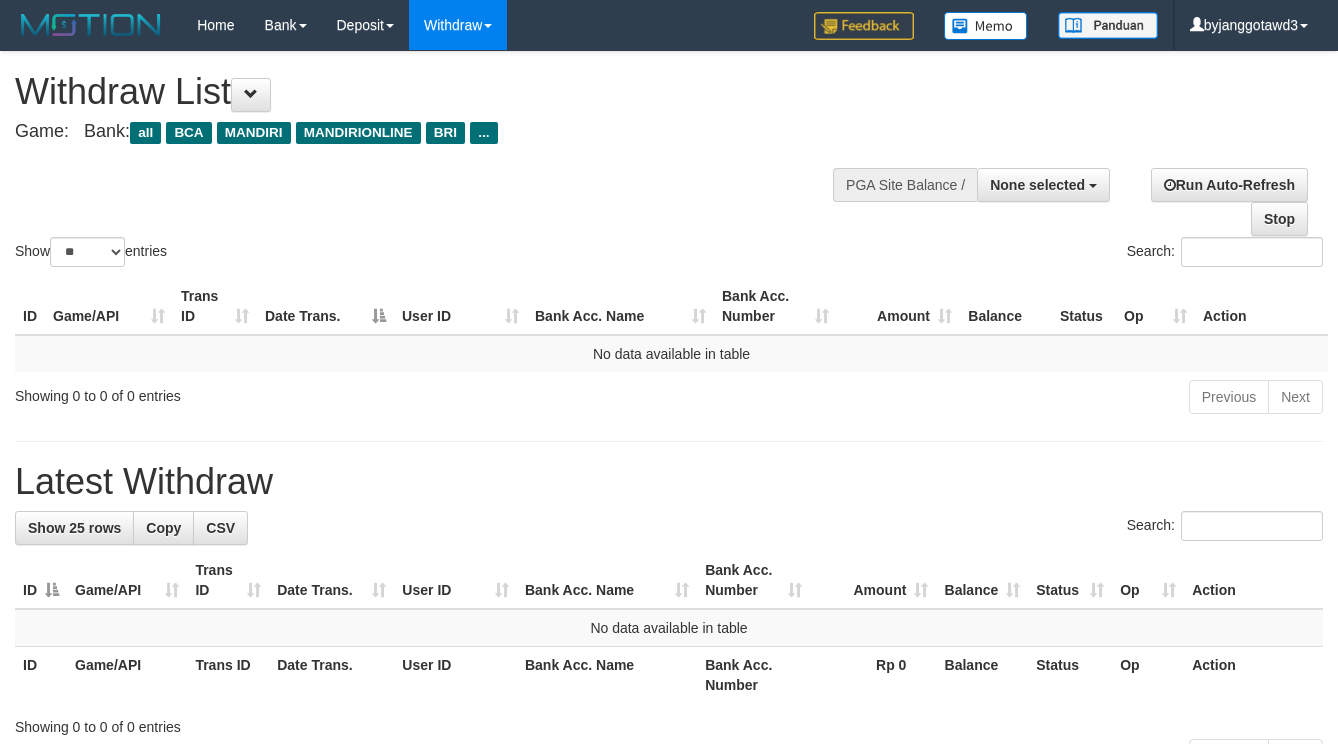 select 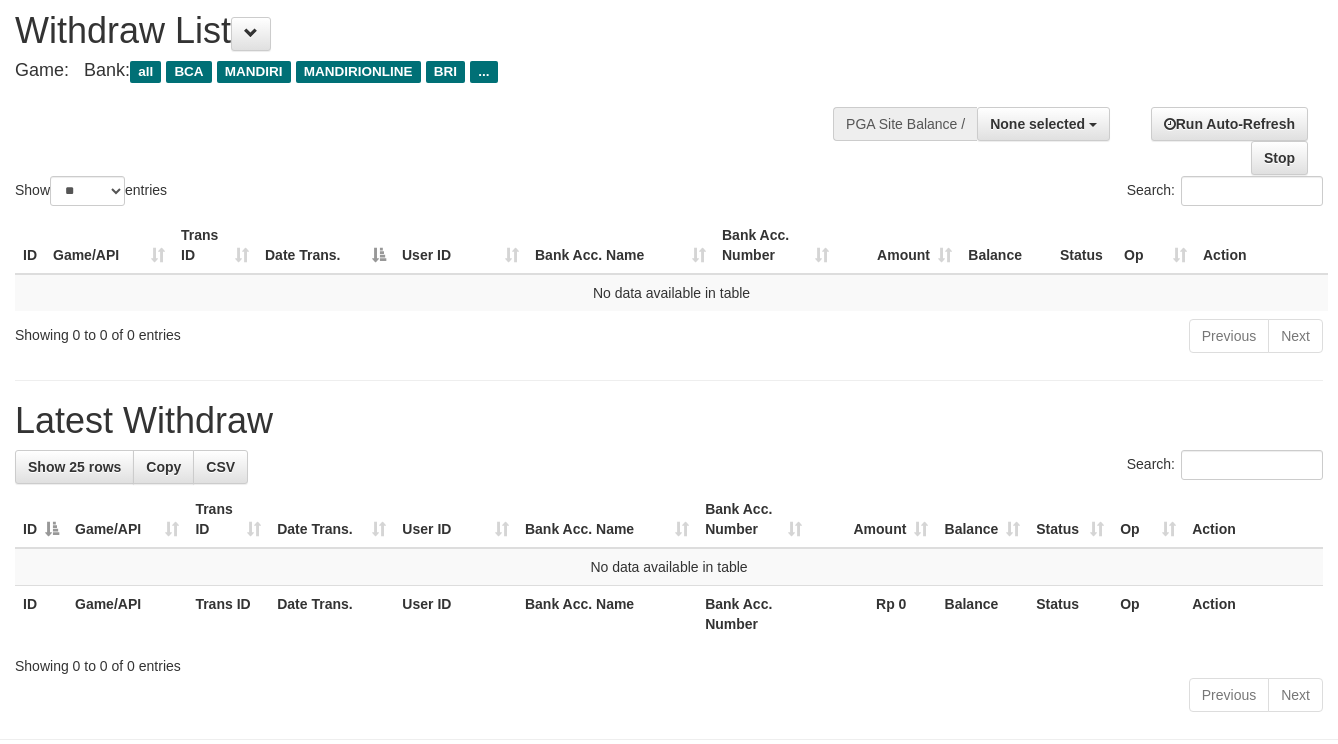 scroll, scrollTop: 0, scrollLeft: 0, axis: both 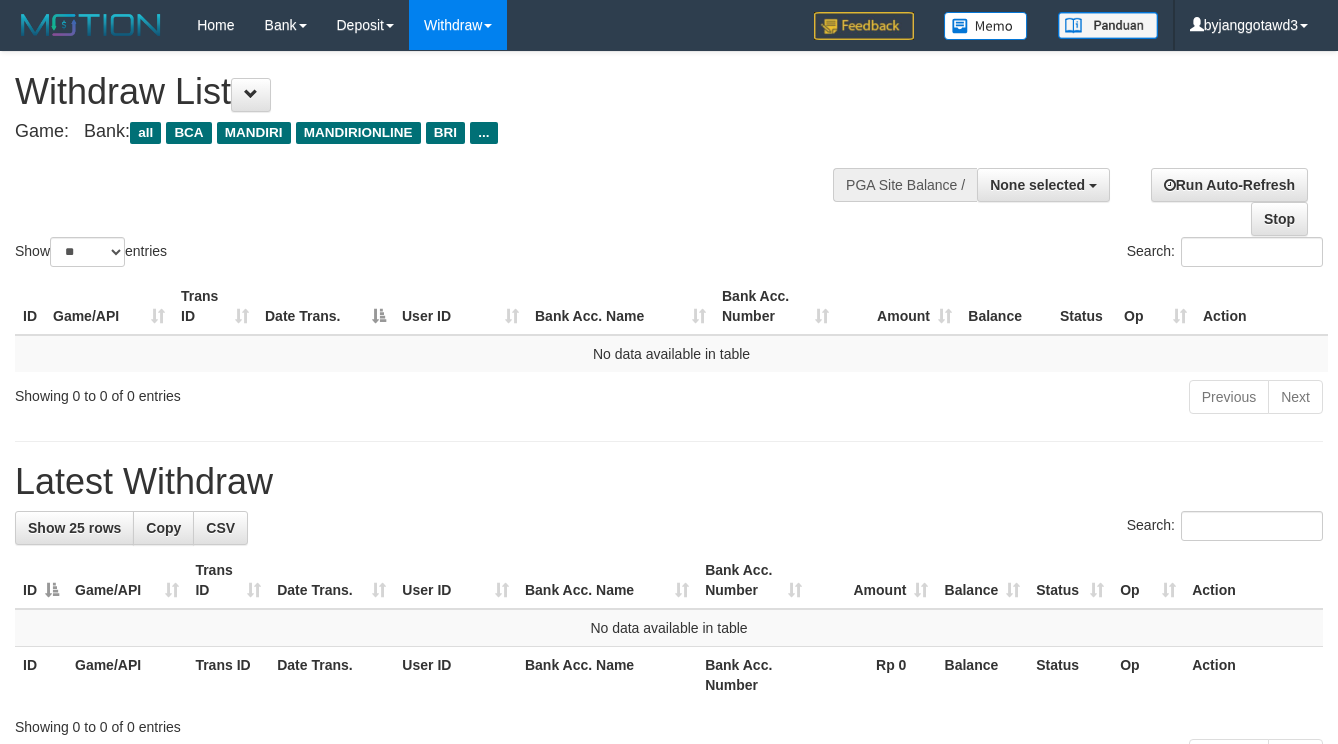 click on "Withdraw List" at bounding box center (443, 92) 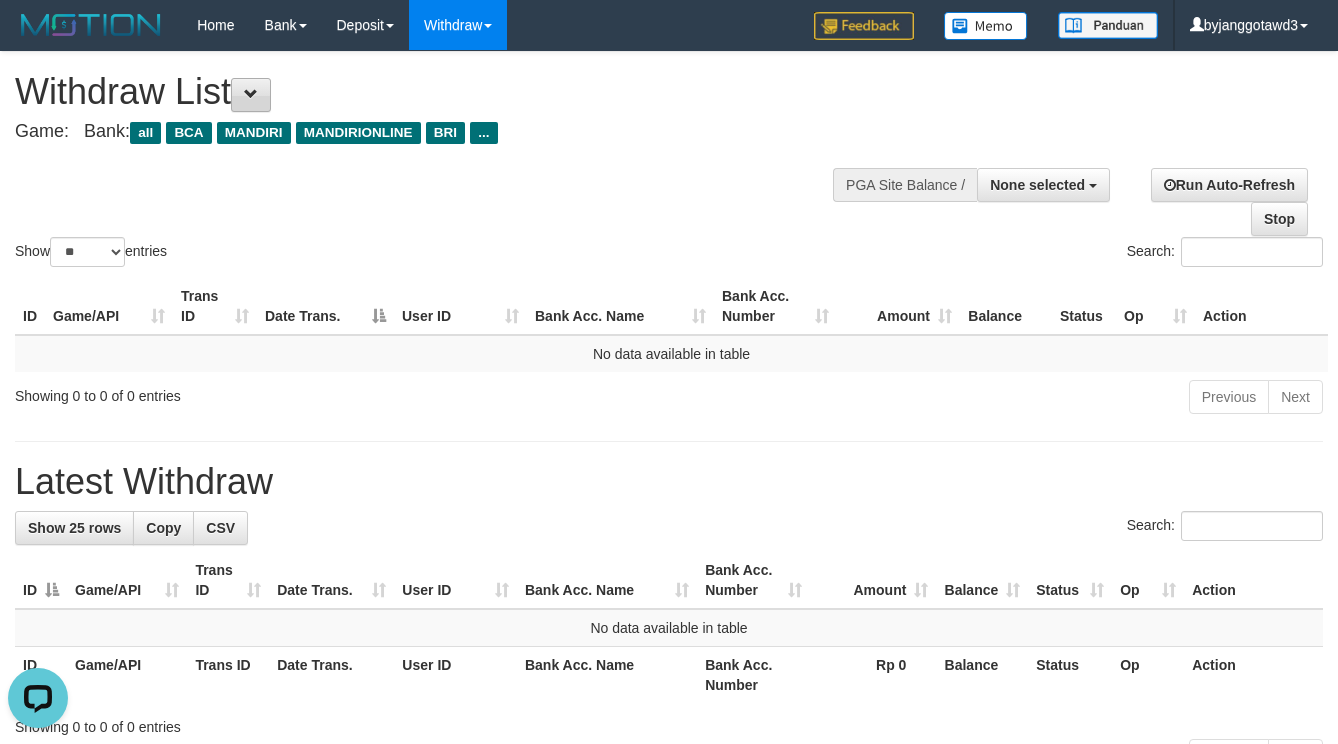 scroll, scrollTop: 0, scrollLeft: 0, axis: both 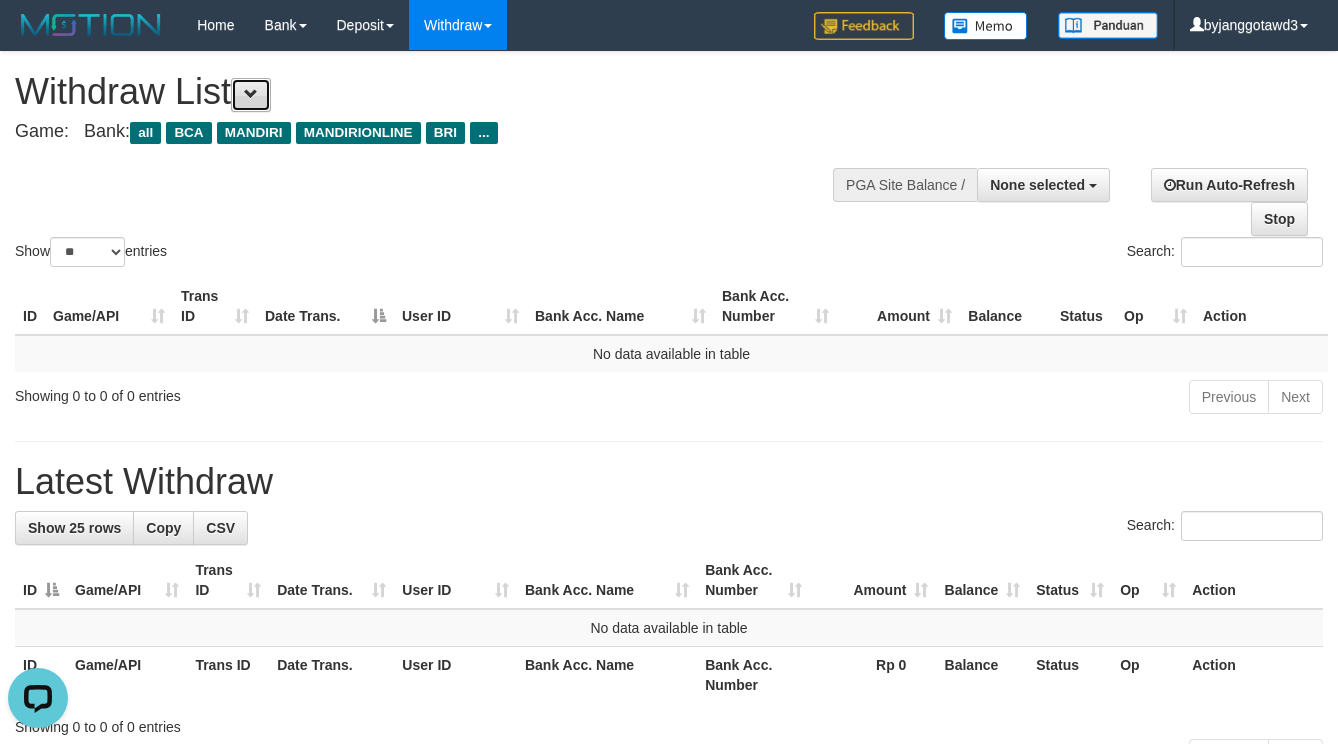 click at bounding box center (251, 95) 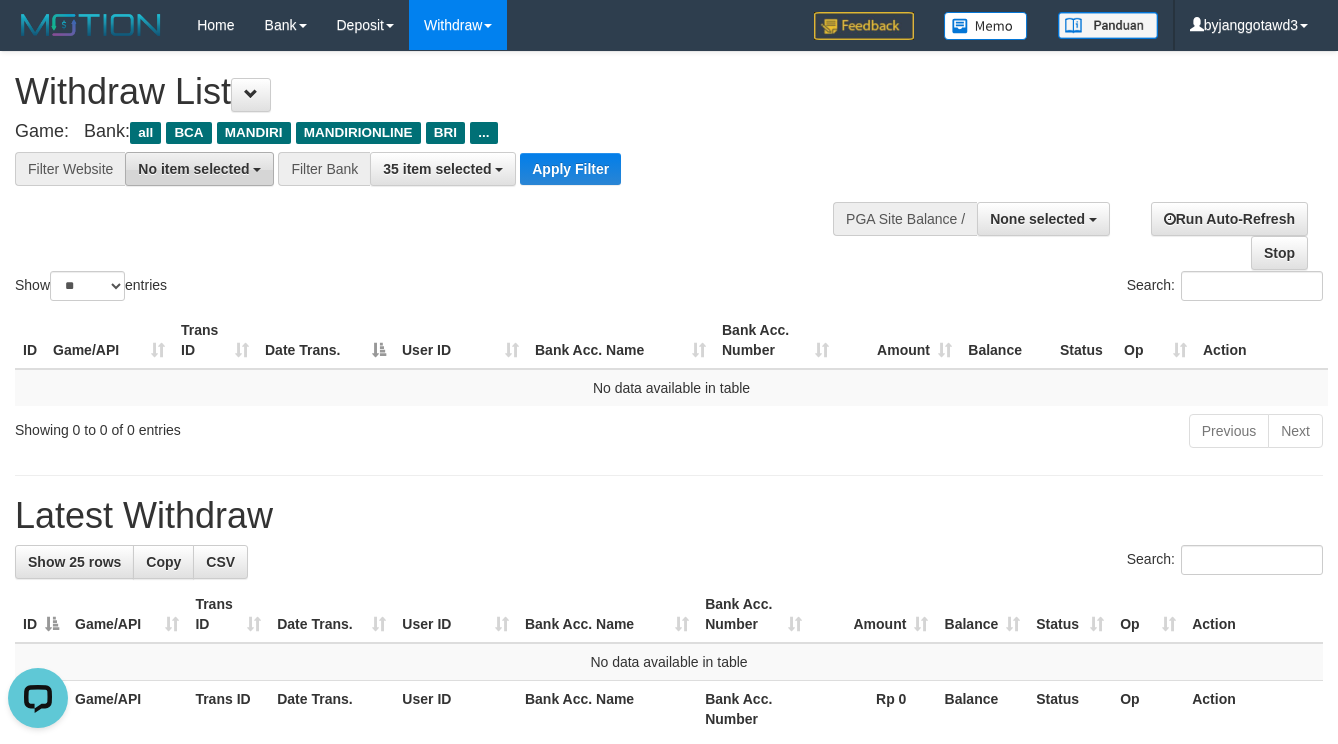 click on "No item selected" at bounding box center [193, 169] 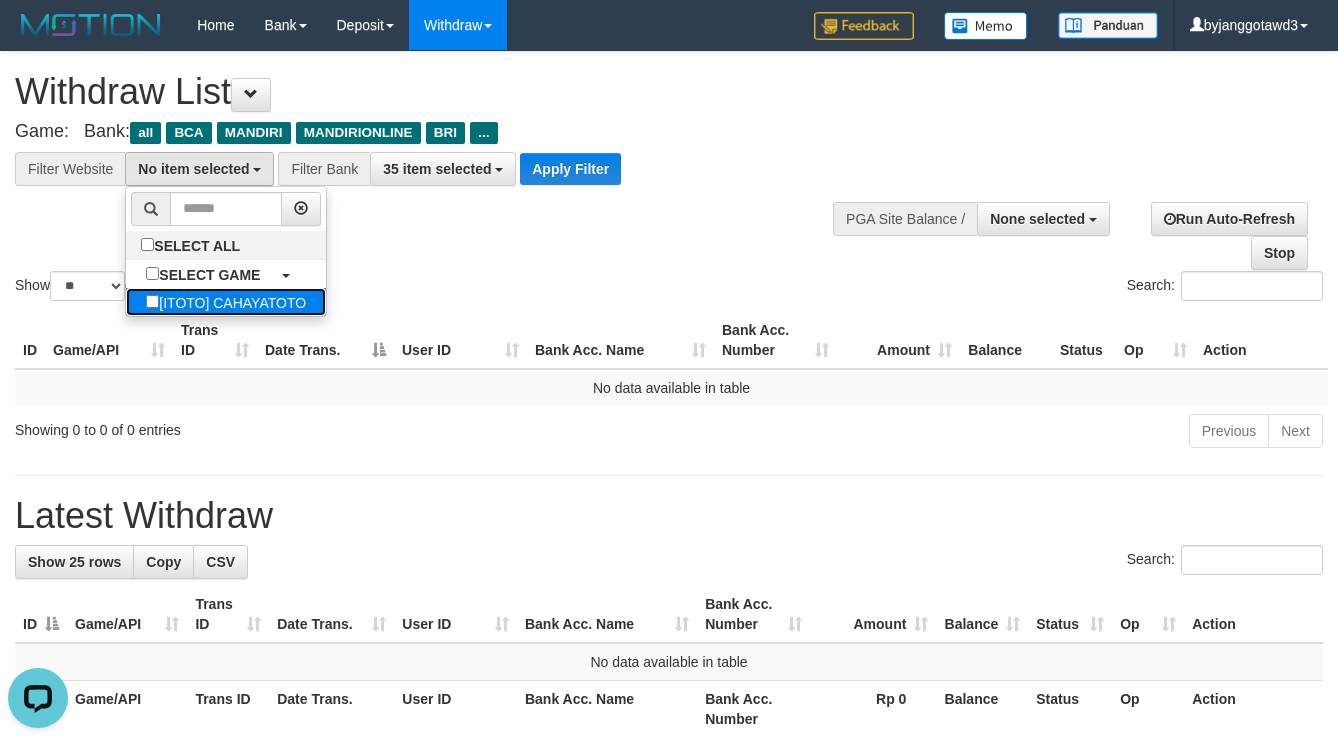 click on "[ITOTO] CAHAYATOTO" at bounding box center (226, 302) 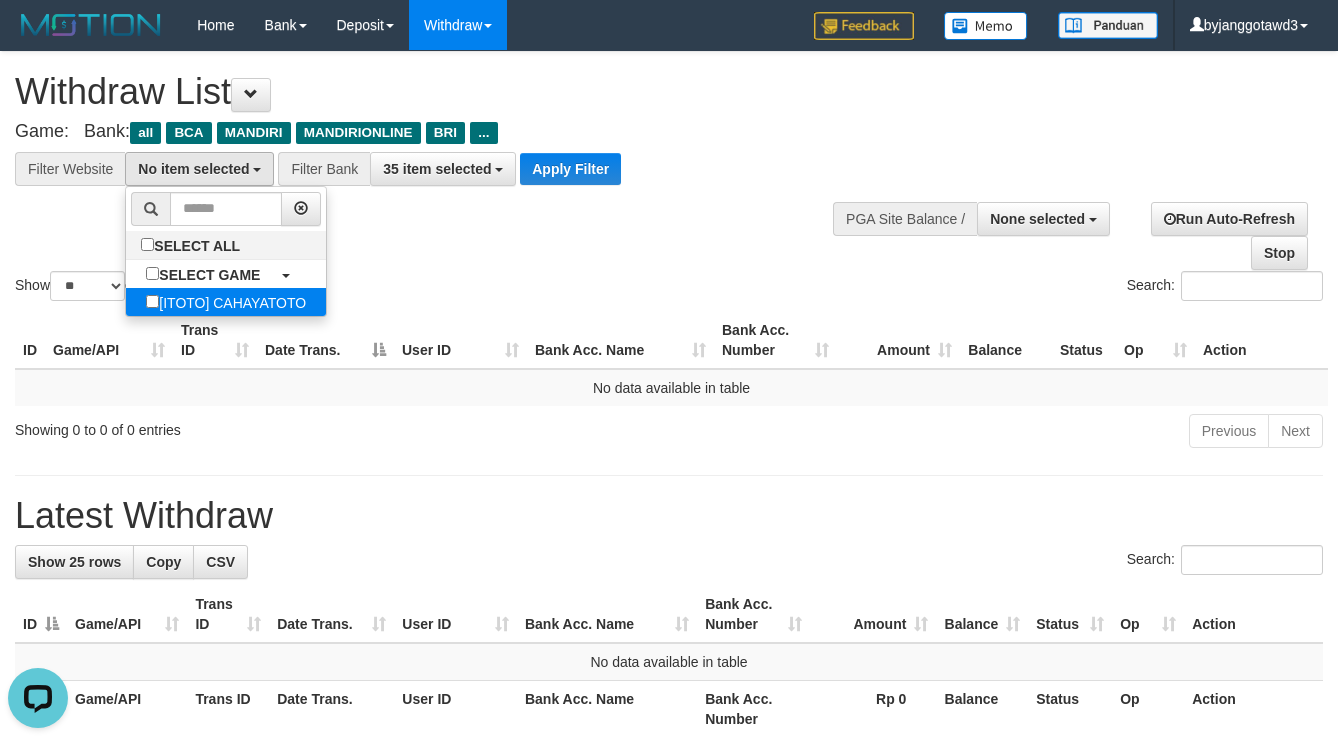 select on "****" 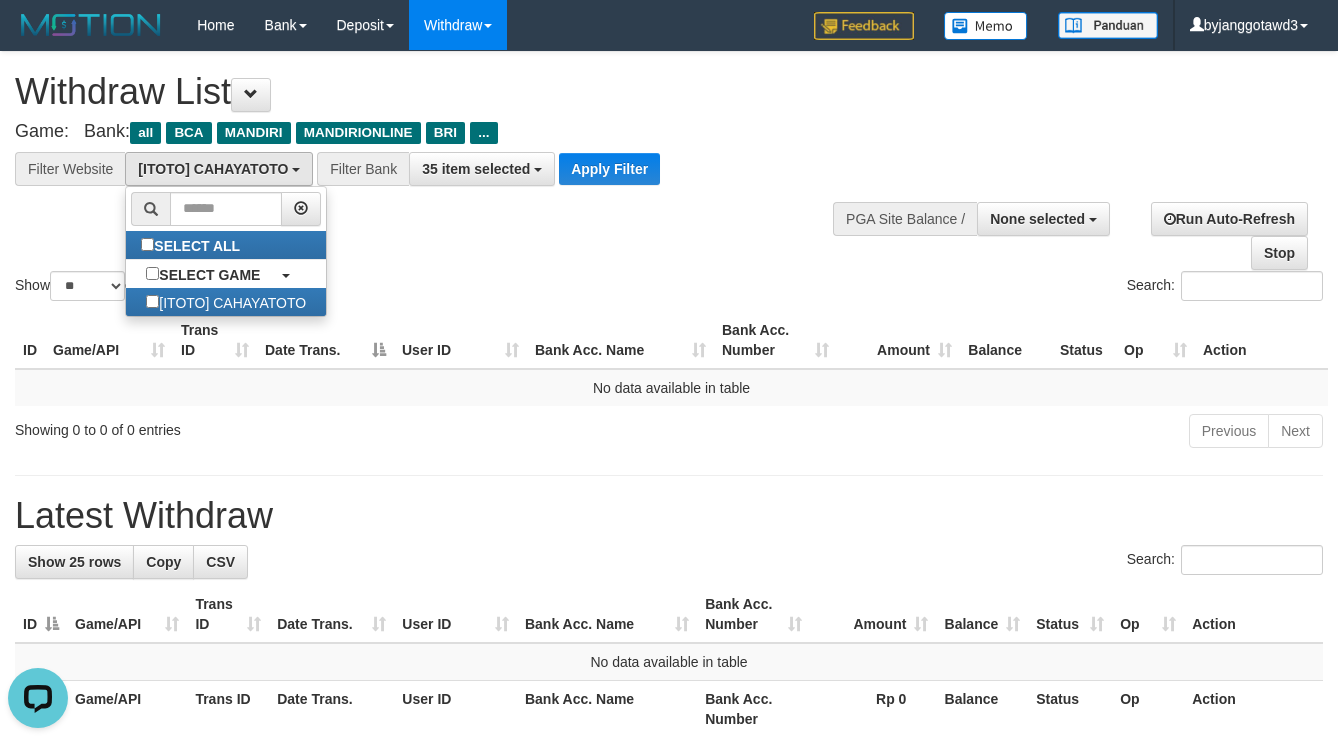 scroll, scrollTop: 18, scrollLeft: 0, axis: vertical 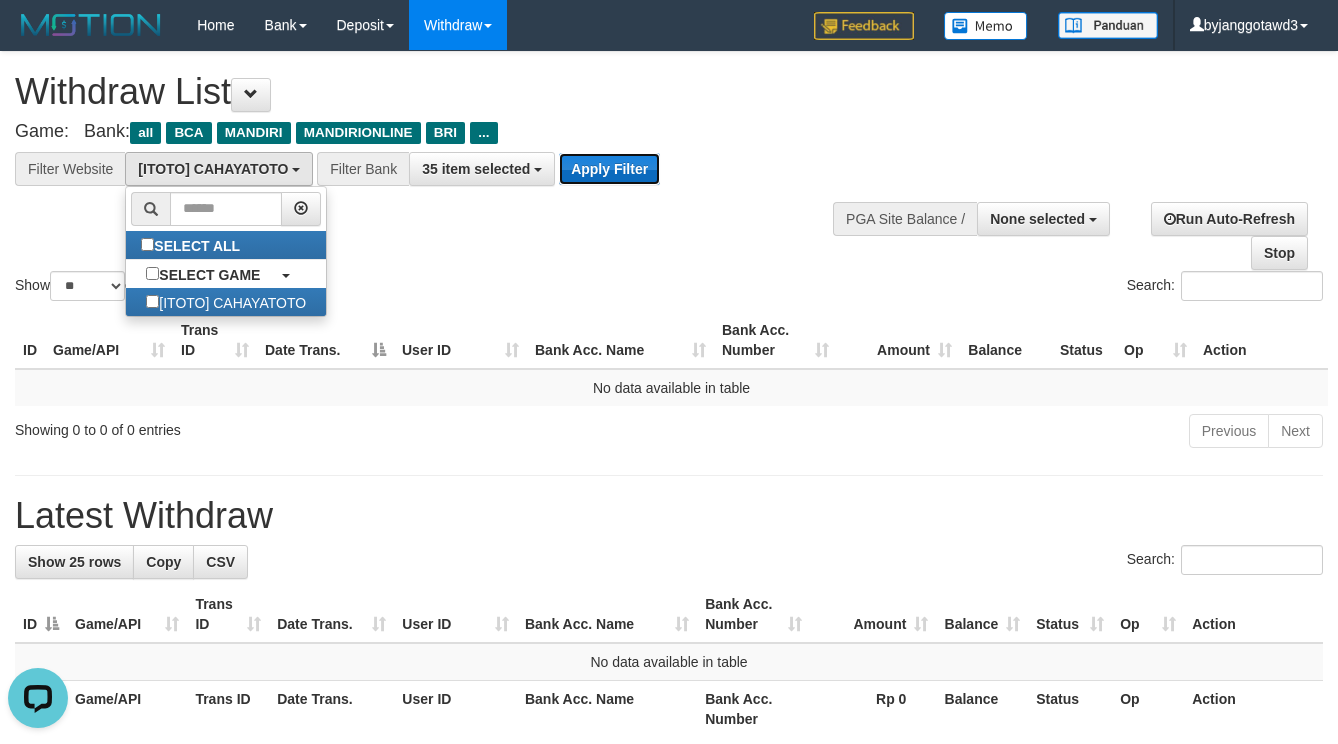 click on "Apply Filter" at bounding box center [609, 169] 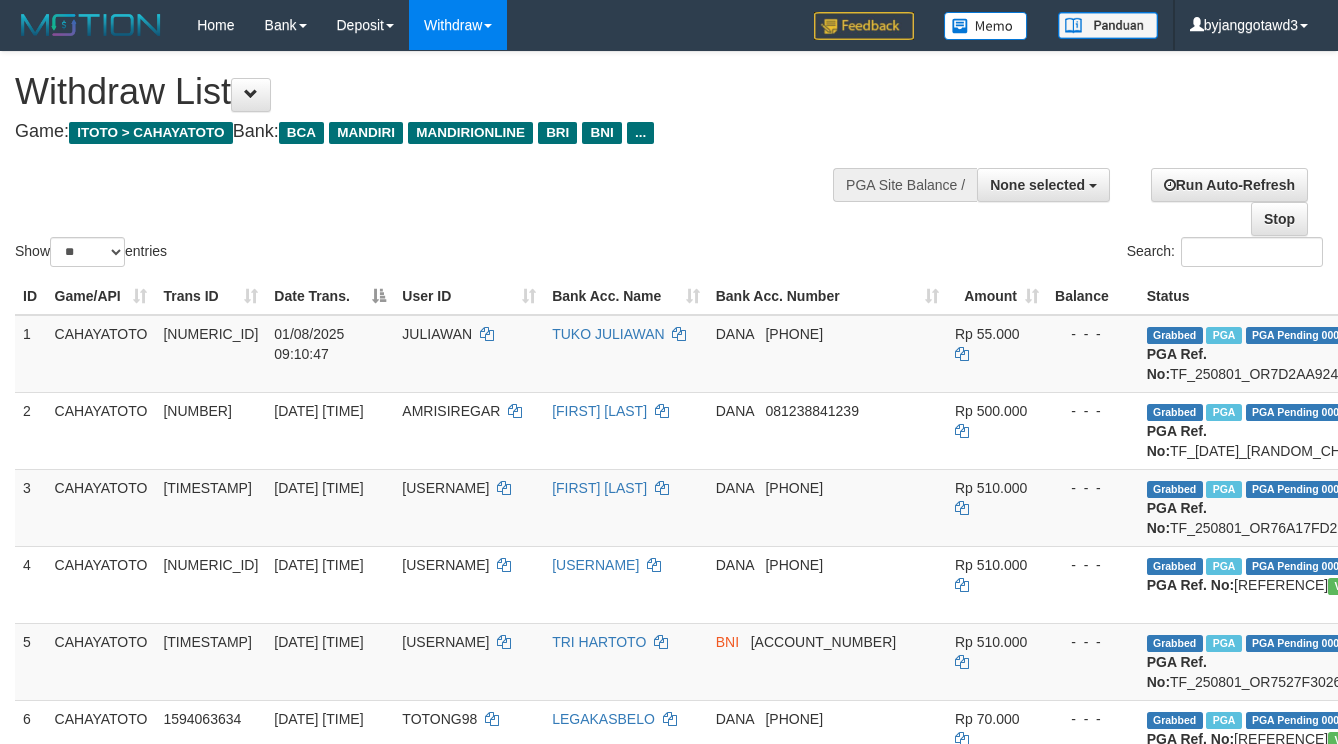select 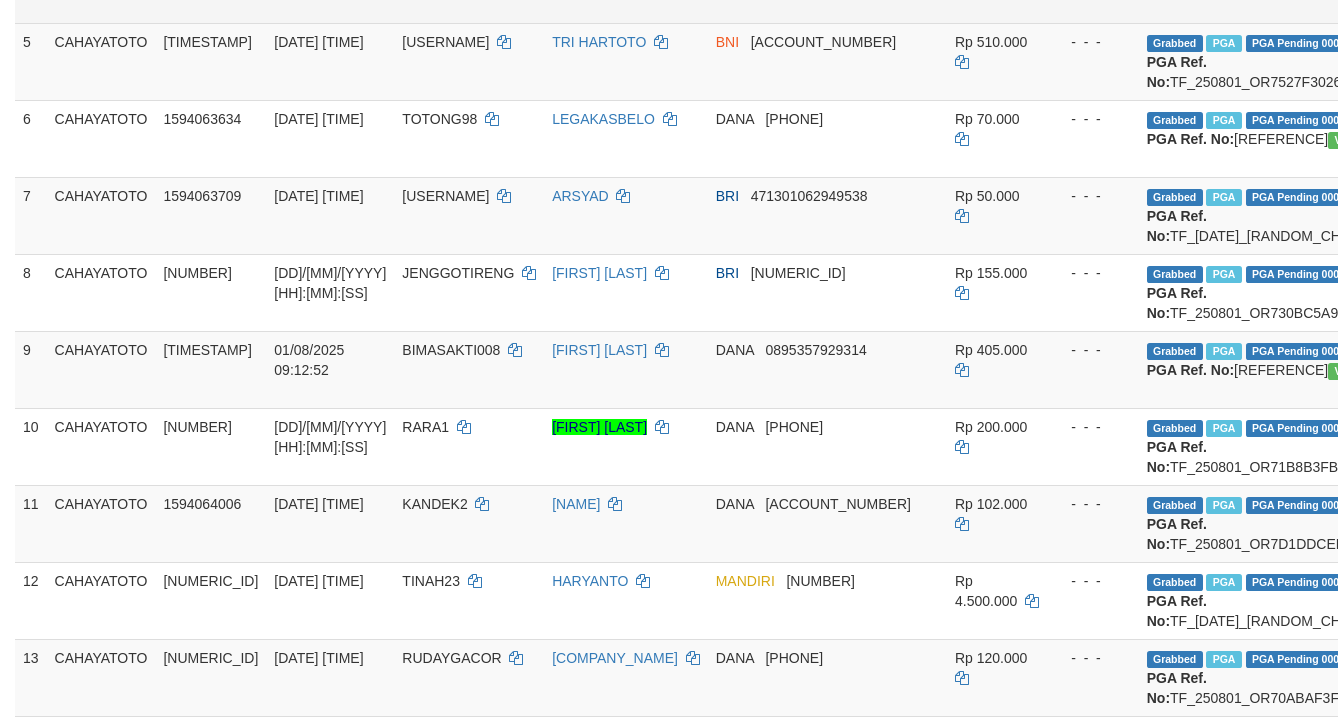scroll, scrollTop: 0, scrollLeft: 0, axis: both 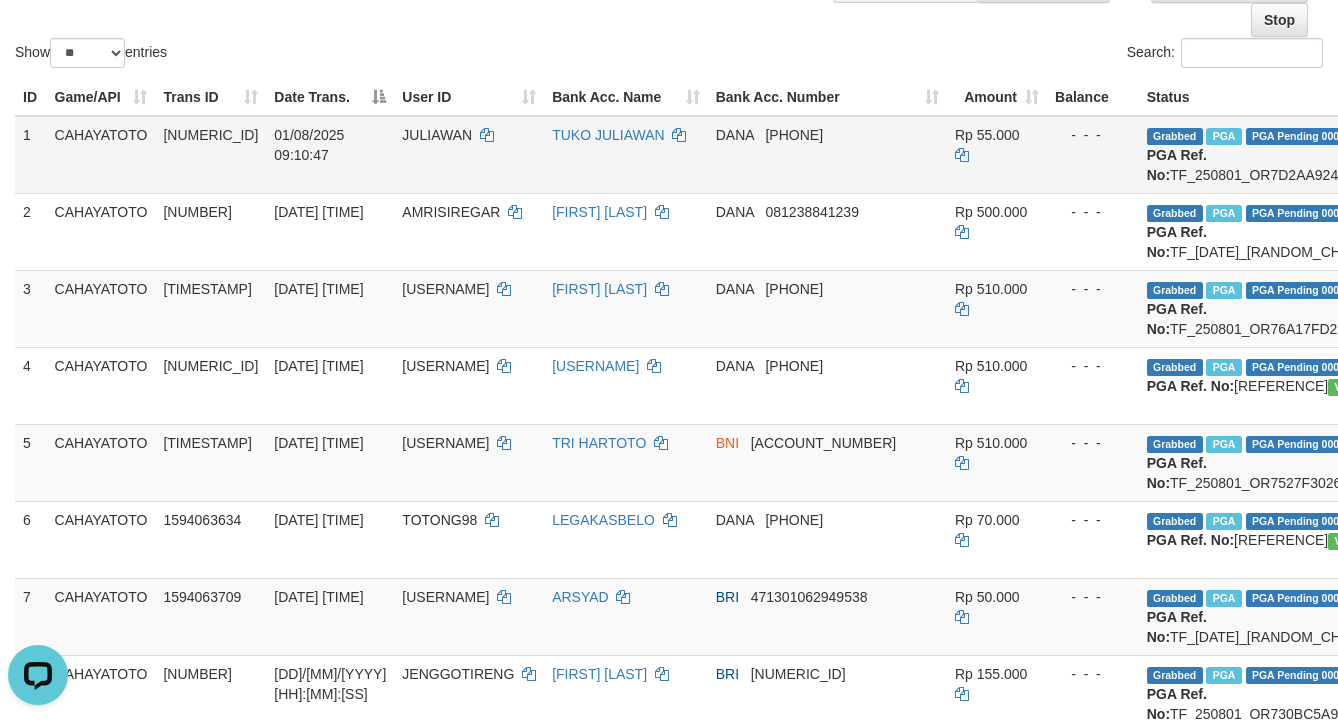 click on "Grabbed   PGA   PGA Pending 000 {"status":"000","data":{"unique_id":"1609-1594063227-20250801","reference_no":"TF_250801_OR7D2AA92442513WHAD6","amount":"55000.00","fee":"0.00","merchant_surcharge_rate":"0.00","charge_to":"MERC","payout_amount":"55000.00","disbursement_status":0,"disbursement_description":"ON PROCESS","created_at":"2025-08-01 09:15:13","executed_at":"2025-08-01 09:15:13","bank":{"code":"dana","name":"DANA","account_number":"[PHONE]","account_name":"[FIRST] [LAST]"},"note":"byjanggotawd3","merchant_balance":{"balance_effective":731068556,"balance_pending":534191230,"balance_disbursement":279942000,"balance_collection":11510049686}}} PGA Ref. No:  TF_250801_OR7D2AA92442513WHAD6  Vendor: Lambda" at bounding box center (1339, 155) 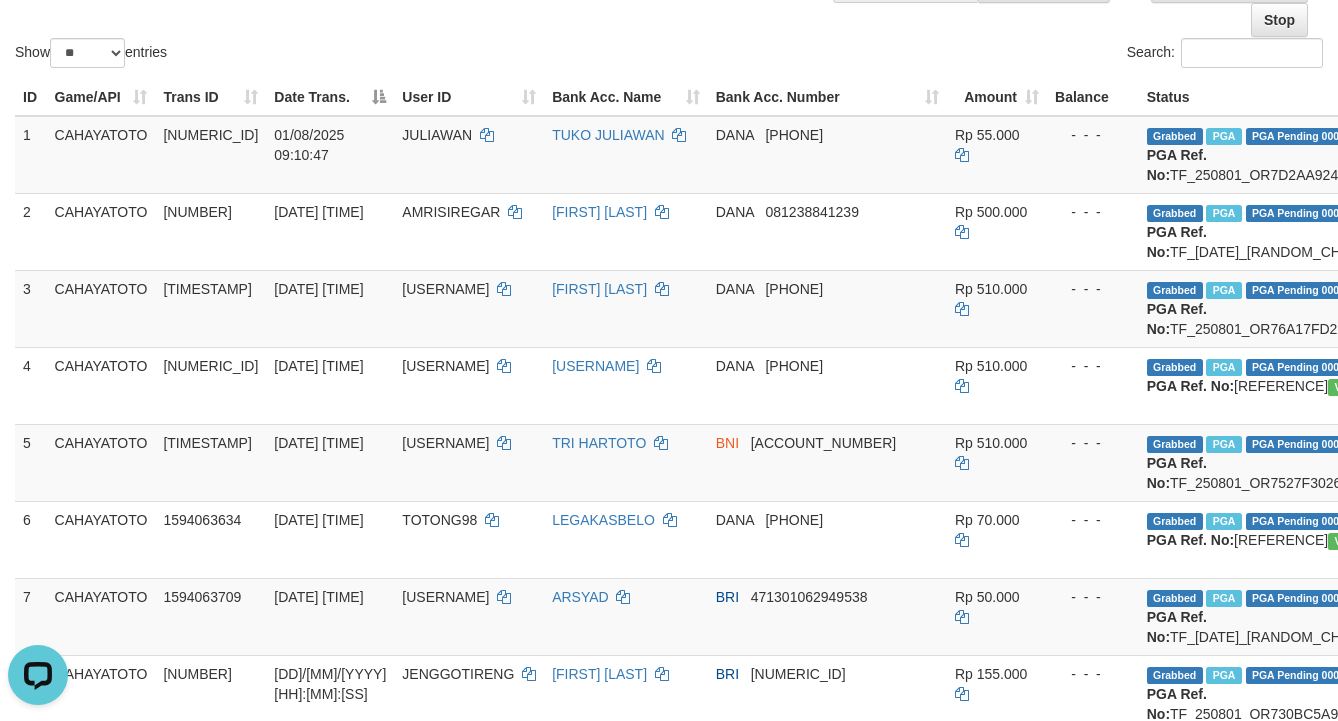 copy on "TF_250801_OR7D2AA92442513WHAD6" 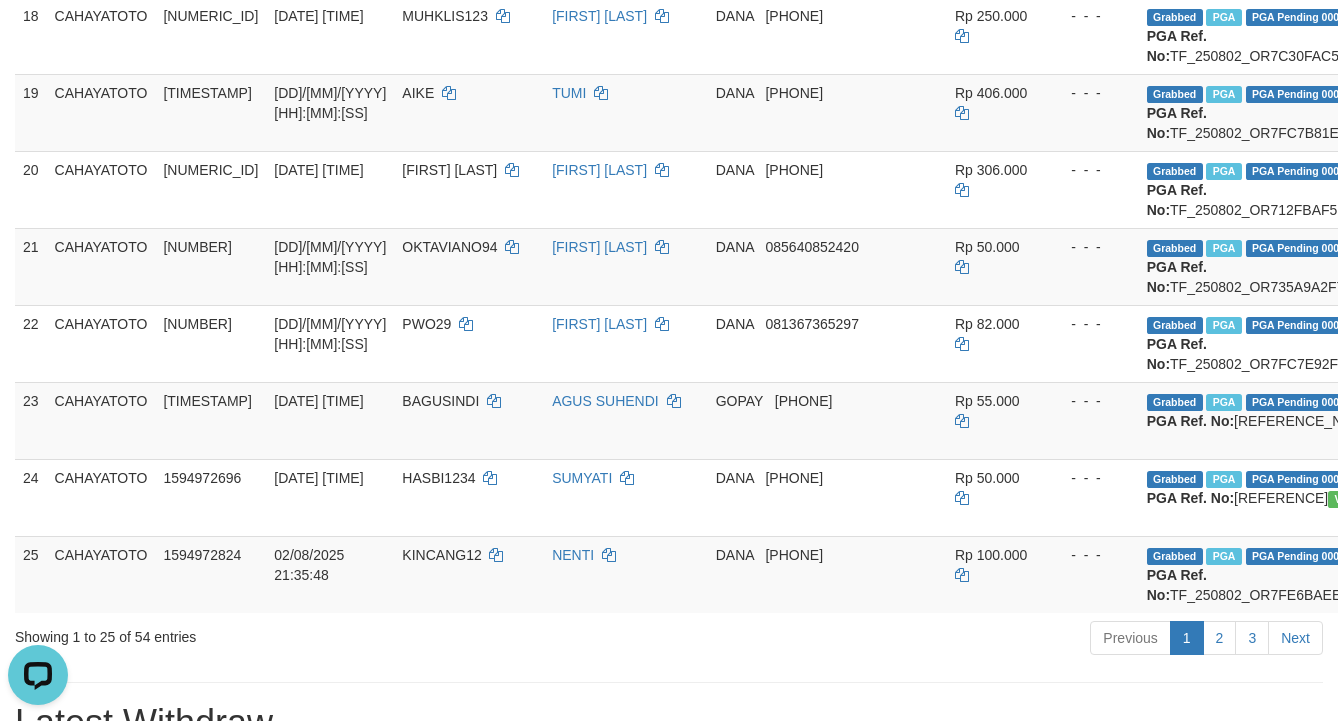 scroll, scrollTop: 1600, scrollLeft: 0, axis: vertical 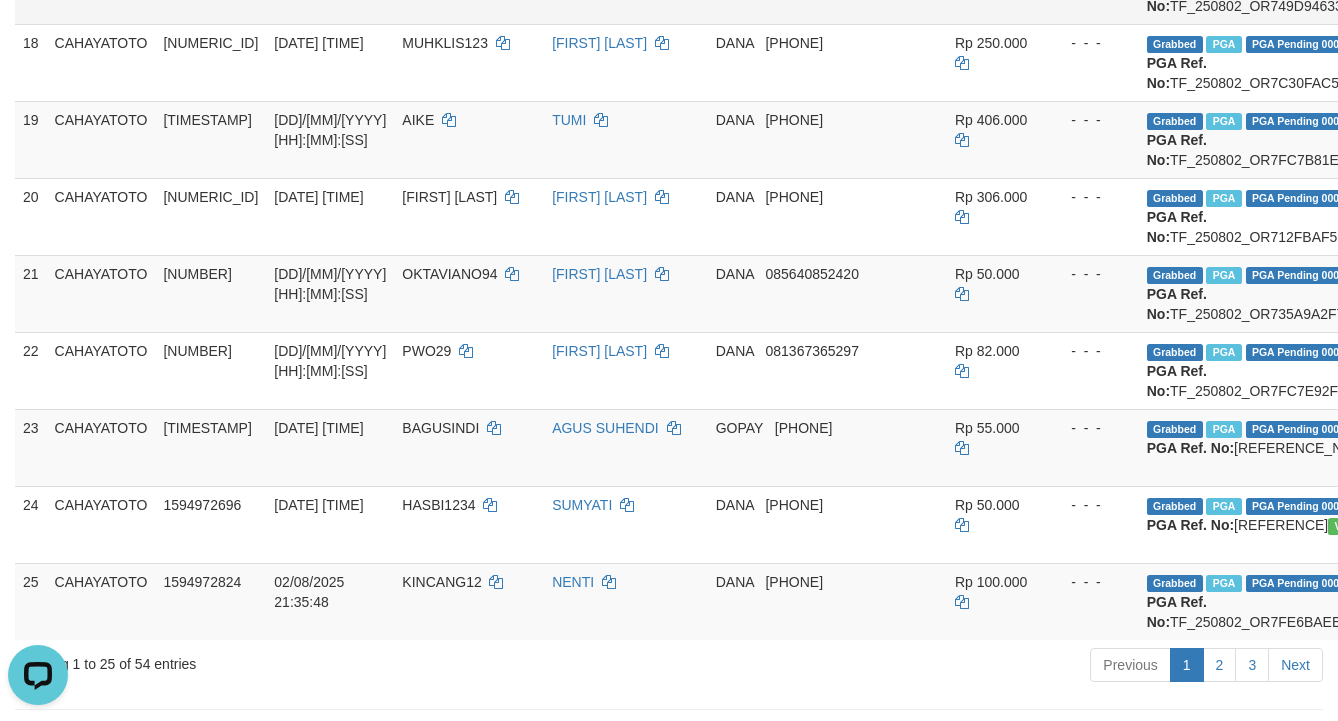 click on "Grabbed   PGA   PGA Pending 000 {"status":"000","data":{"unique_id":"1609-1594972157-20250802","reference_no":"TF_250802_OR749D946338832LEHGX","amount":"51000.00","fee":"0.00","merchant_surcharge_rate":"0.00","charge_to":"MERC","payout_amount":"51000.00","disbursement_status":0,"disbursement_description":"ON PROCESS","created_at":"2025-08-02 21:39:32","executed_at":"2025-08-02 21:39:32","bank":{"code":"dana","name":"DANA","account_number":"[PHONE]","account_name":"[FIRST] [LAST]"},"note":"byjanggotawd3","merchant_balance":{"balance_effective":800068547,"balance_pending":1342257480,"balance_disbursement":419265009,"balance_collection":11510049686}}} PGA Ref. No:  TF_250802_OR749D946338832LEHGX  Vendor: Lambda" at bounding box center [1339, -15] 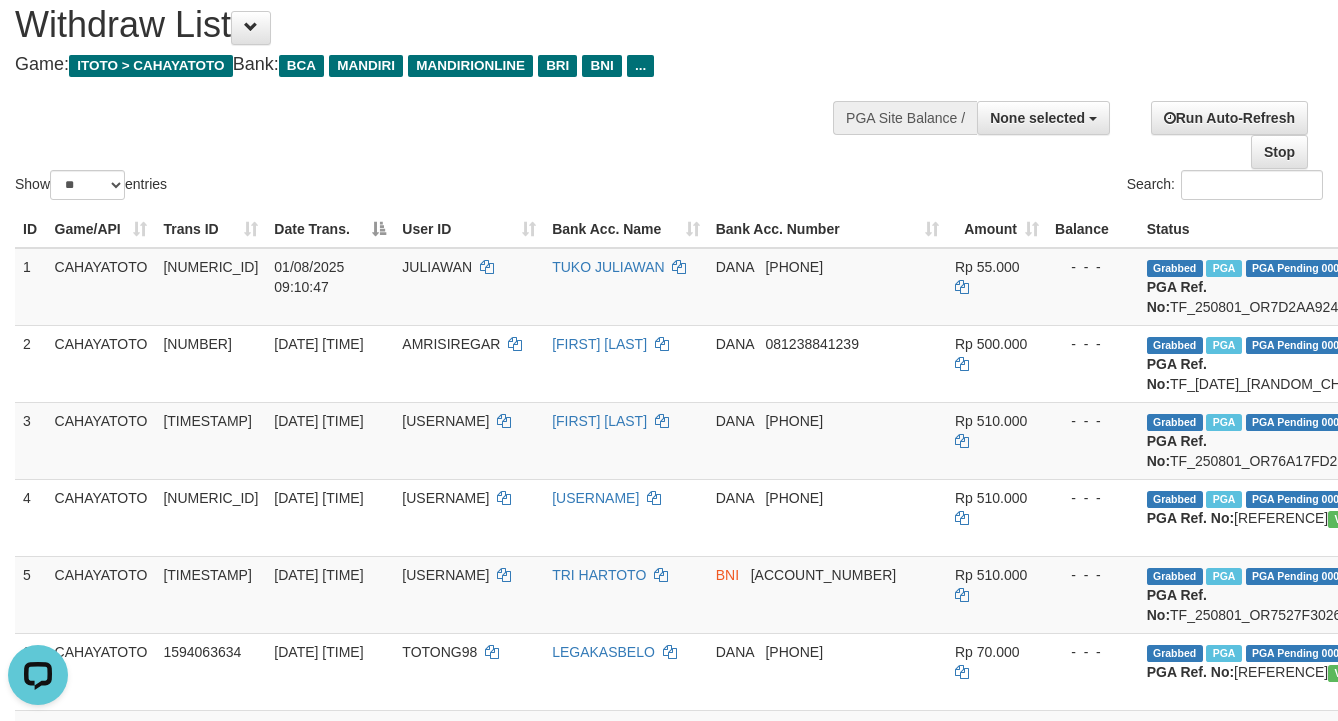 scroll, scrollTop: 0, scrollLeft: 0, axis: both 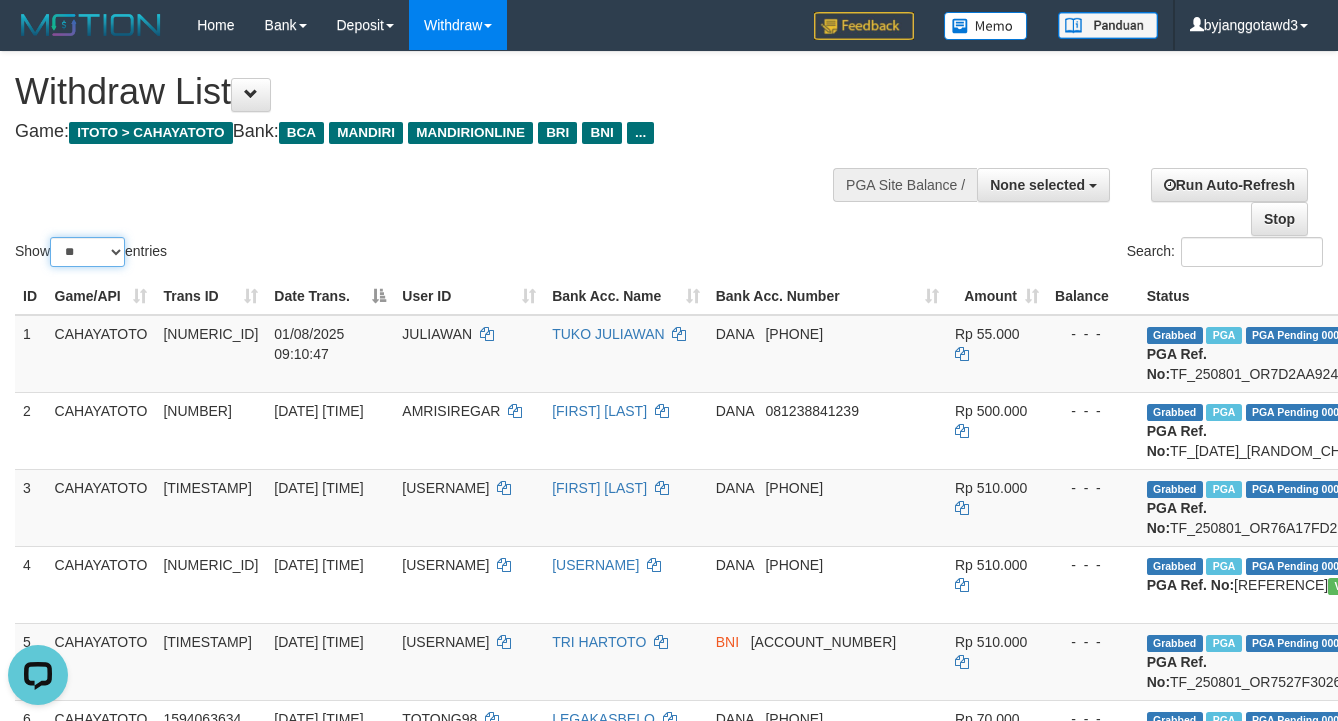click on "** ** ** ***" at bounding box center (87, 252) 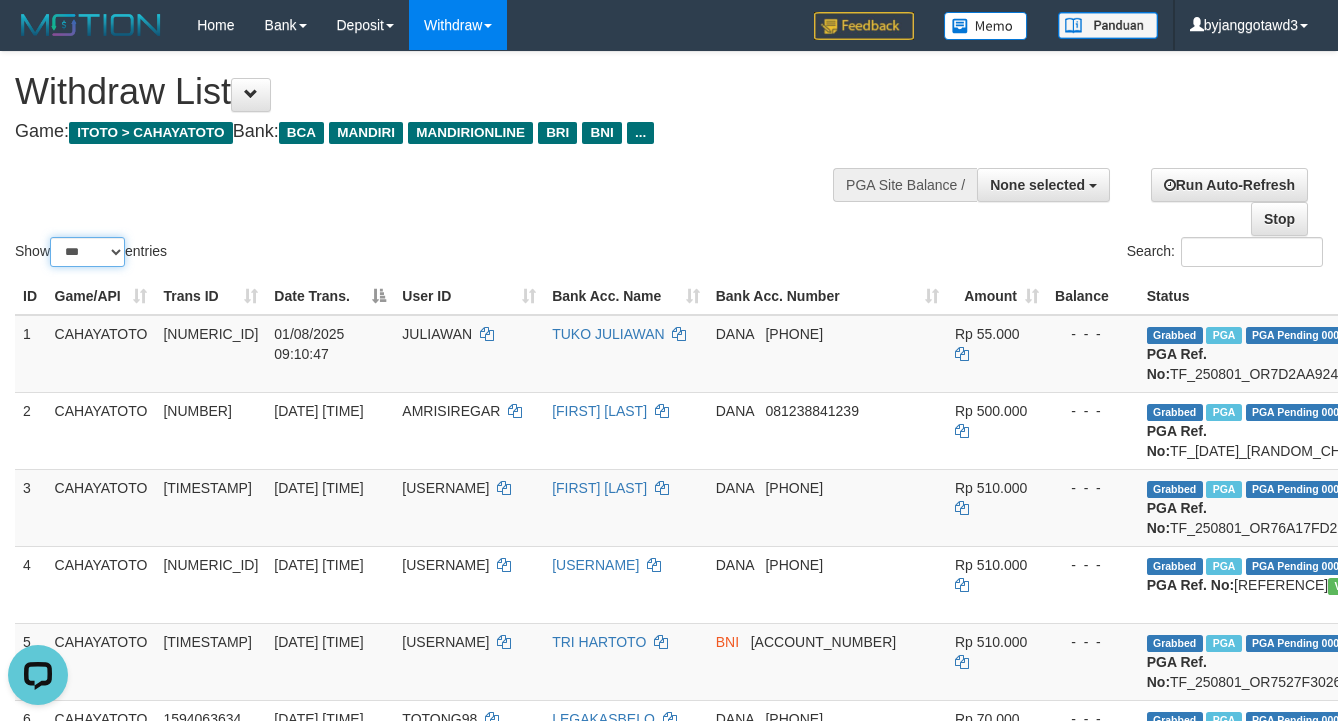 click on "** ** ** ***" at bounding box center [87, 252] 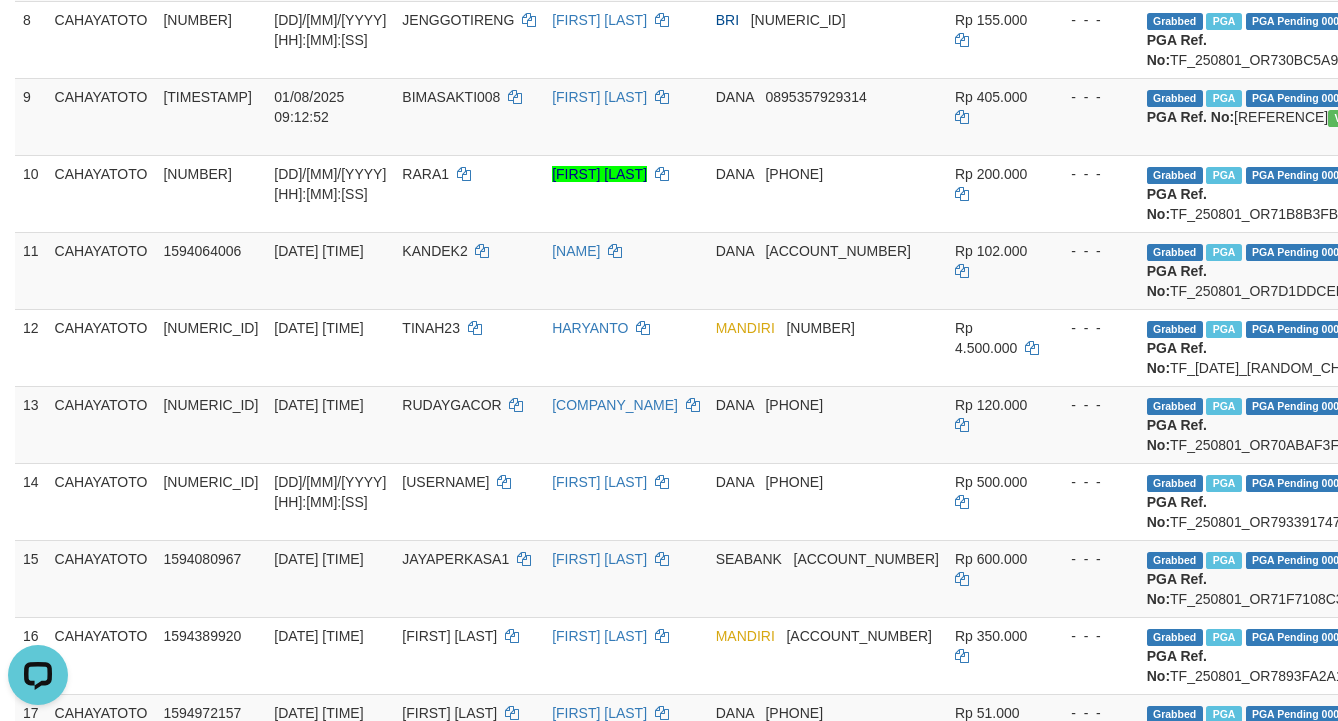 scroll, scrollTop: 1600, scrollLeft: 0, axis: vertical 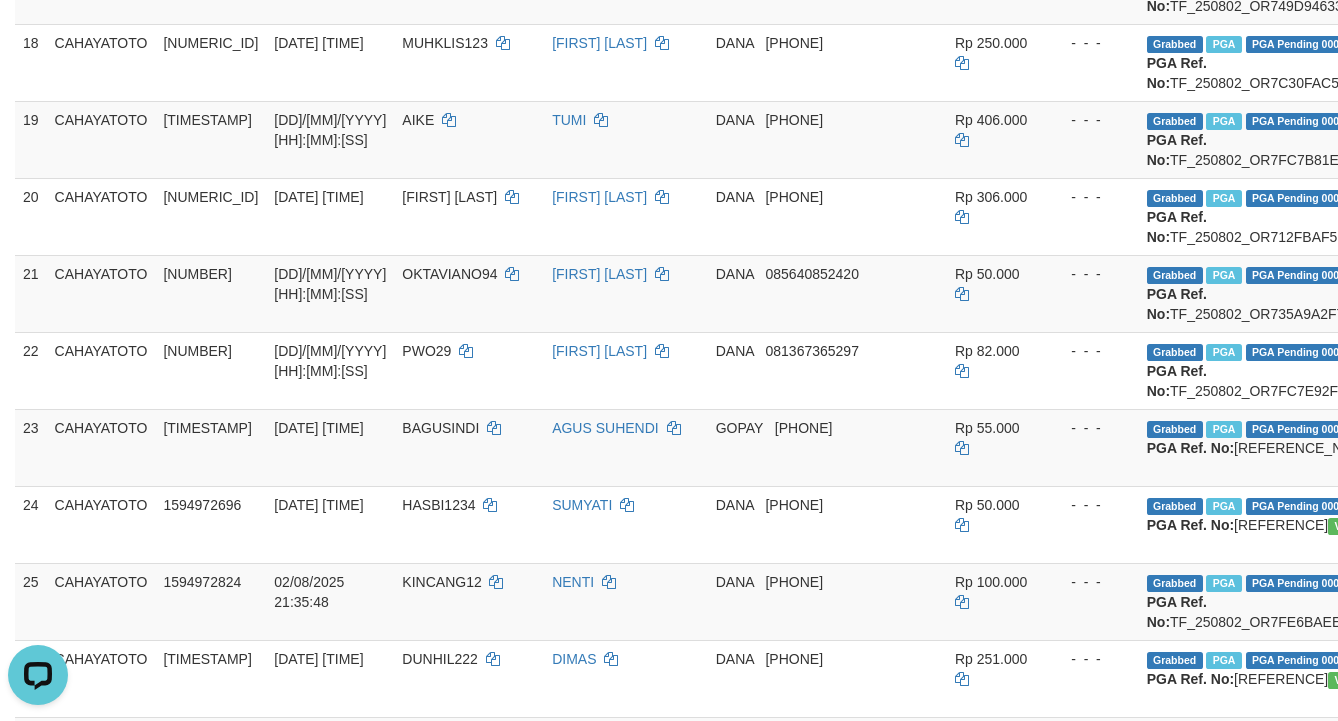 click on "-  -  -" at bounding box center [1093, -92] 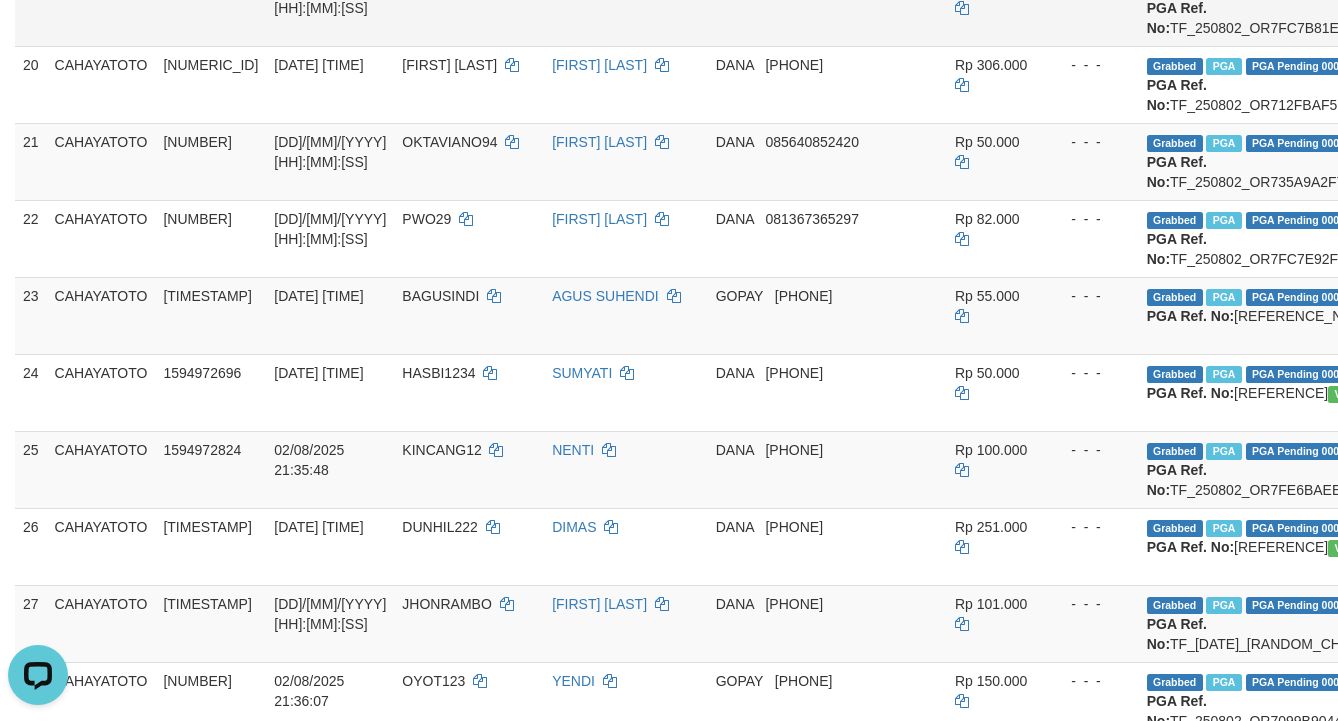 scroll, scrollTop: 1800, scrollLeft: 0, axis: vertical 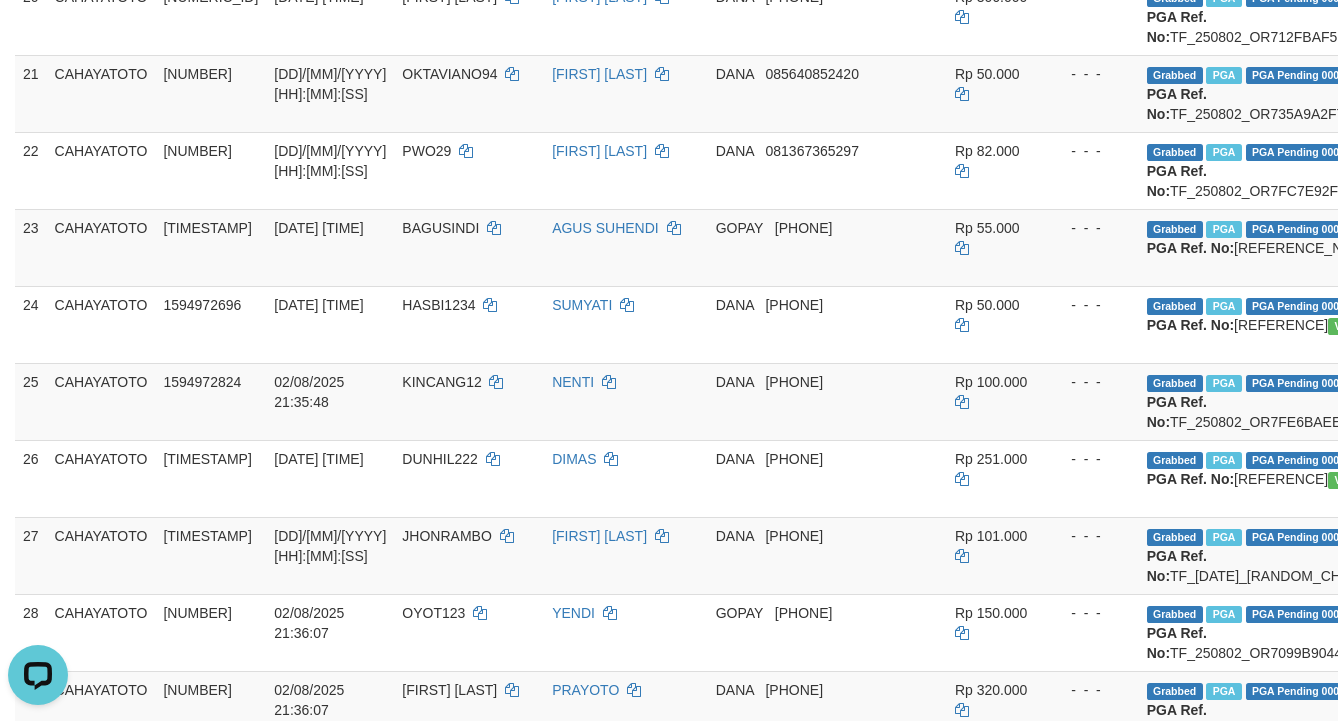 click on "Grabbed   PGA   PGA Pending 000 {"status":"000","data":{"unique_id":"1609-1594972374-20250802","reference_no":"TF_250802_OR7C30FAC529C34QPNJT","amount":"250000.00","fee":"0.00","merchant_surcharge_rate":"0.00","charge_to":"MERC","payout_amount":"250000.00","disbursement_status":0,"disbursement_description":"ON PROCESS","created_at":"2025-08-02 21:39:34","executed_at":"2025-08-02 21:39:34","bank":{"code":"dana","name":"DANA","account_number":"085775351290","account_name":"[FIRST] [LAST]"},"note":"byjanggotawd3","merchant_balance":{"balance_effective":800068547,"balance_pending":1342297019,"balance_disbursement":419015009,"balance_collection":11510049686}}} PGA Ref. No:  TF_250802_OR7C30FAC529C34QPNJT  Vendor: Lambda" at bounding box center [1339, -138] 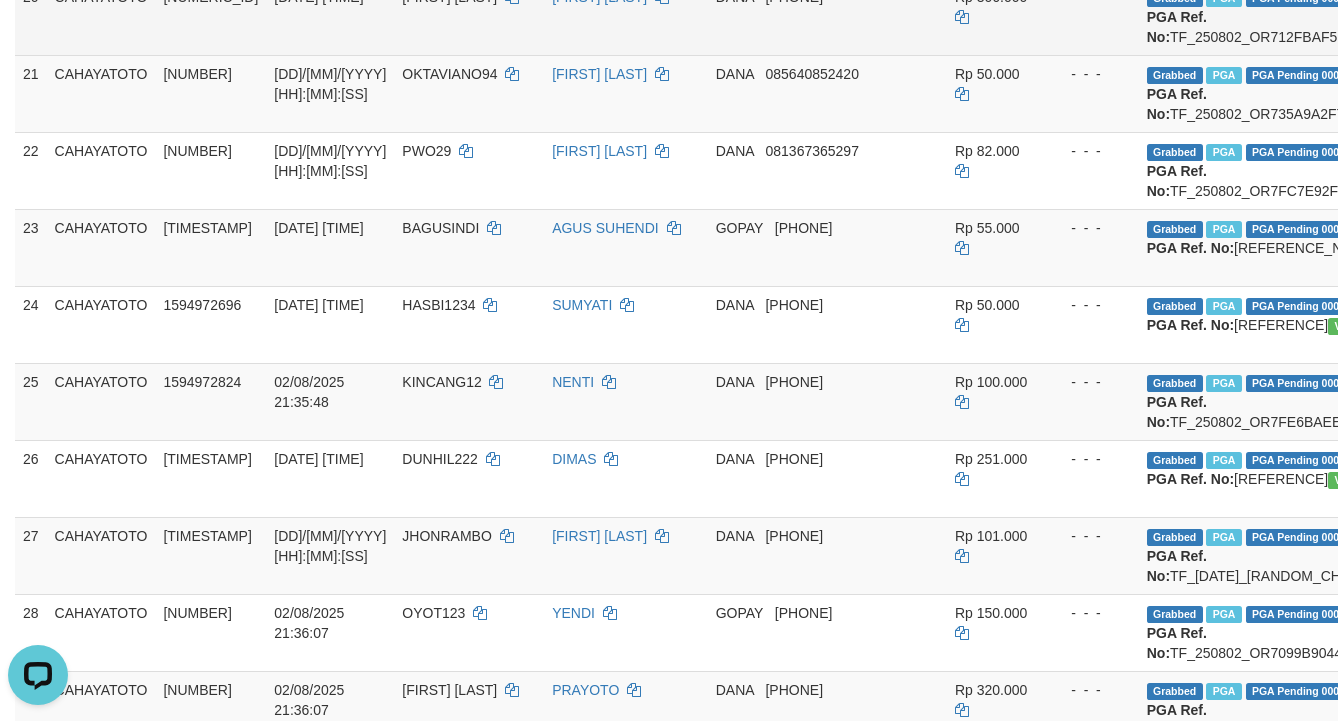 click on "Grabbed   PGA   PGA Pending 000 {"status":"000","data":{"unique_id":"1609-1594972589-20250802","reference_no":"TF_250802_OR712FBAF5394370A1YP","amount":"306000.00","fee":"0.00","merchant_surcharge_rate":"0.00","charge_to":"MERC","payout_amount":"306000.00","disbursement_status":0,"disbursement_description":"ON PROCESS","created_at":"2025-08-02 21:39:37","executed_at":"2025-08-02 21:39:37","bank":{"code":"dana","name":"DANA","account_number":"[PHONE]","account_name":"[FIRST] [LAST]"},"note":"byjanggotawd3","merchant_balance":{"balance_effective":800068547,"balance_pending":1342297019,"balance_disbursement":418253009,"balance_collection":11510049686}}} PGA Ref. No:  TF_250802_OR712FBAF5394370A1YP  Vendor: Lambda" at bounding box center (1339, 16) 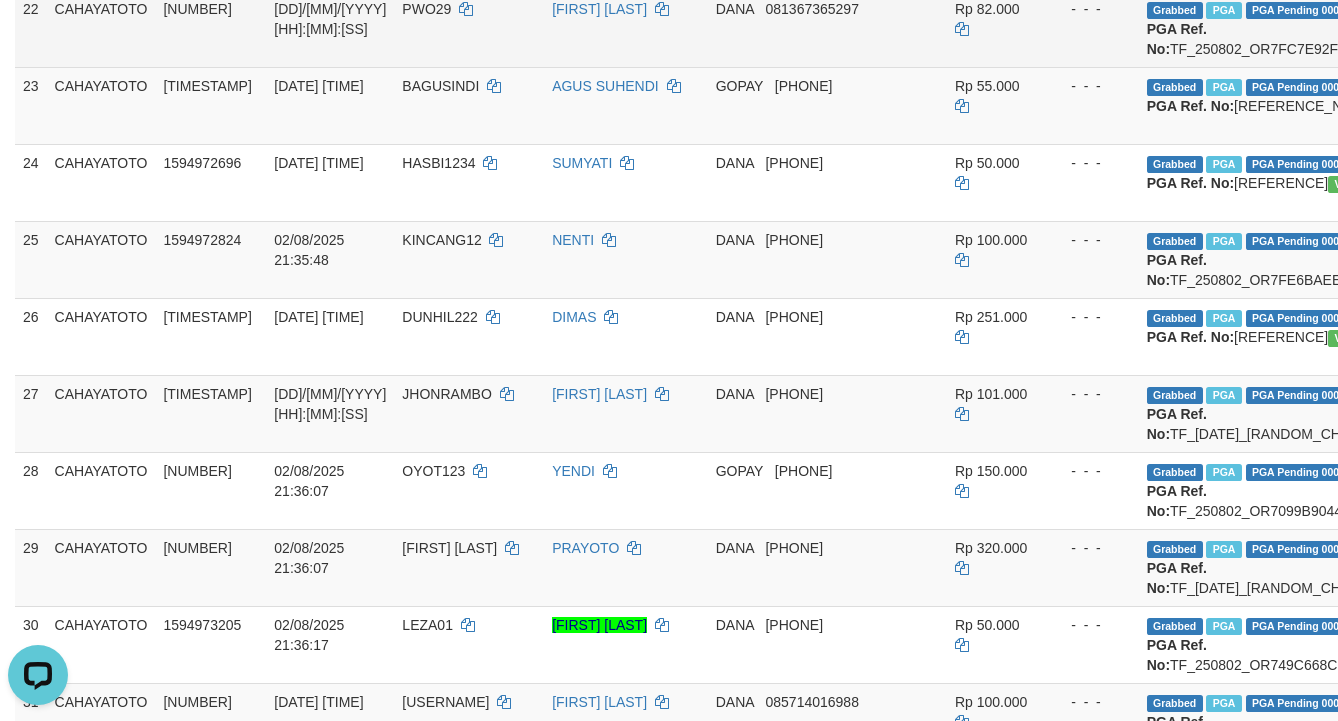 scroll, scrollTop: 1999, scrollLeft: 0, axis: vertical 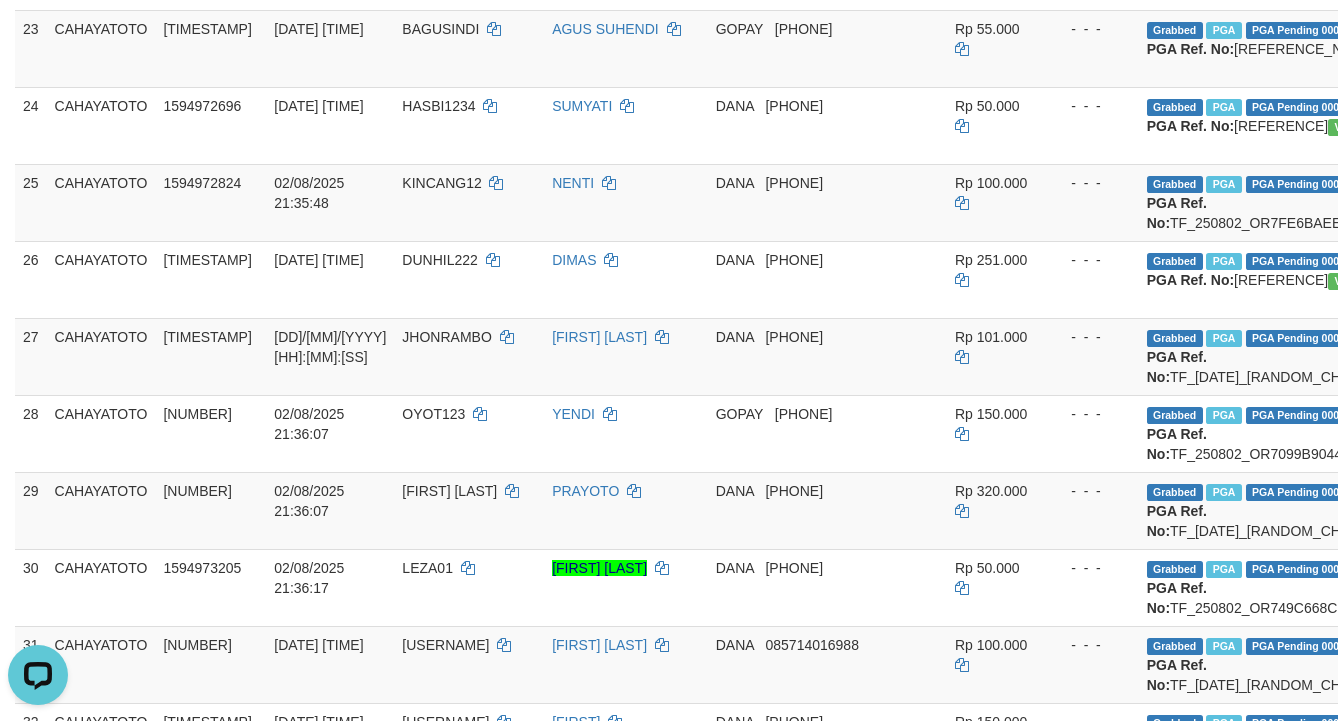 click on "Grabbed   PGA   PGA Pending 000 {"status":"000","data":{"unique_id":"1609-1594972637-20250802","reference_no":"TF_250802_OR735A9A2F72C3695I1B","amount":"50000.00","fee":"0.00","merchant_surcharge_rate":"0.00","charge_to":"MERC","payout_amount":"50000.00","disbursement_status":0,"disbursement_description":"ON PROCESS","created_at":"2025-08-02 21:39:36","executed_at":"2025-08-02 21:39:36","bank":{"code":"dana","name":"DANA","account_number":"[PHONE]","account_name":"[FIRST] [LAST]"},"note":"byjanggotawd3","merchant_balance":{"balance_effective":800068547,"balance_pending":1342297019,"balance_disbursement":418559009,"balance_collection":11510049686}}} PGA Ref. No:  TF_250802_OR735A9A2F72C3695I1B  Vendor: Lambda" at bounding box center (1339, -106) 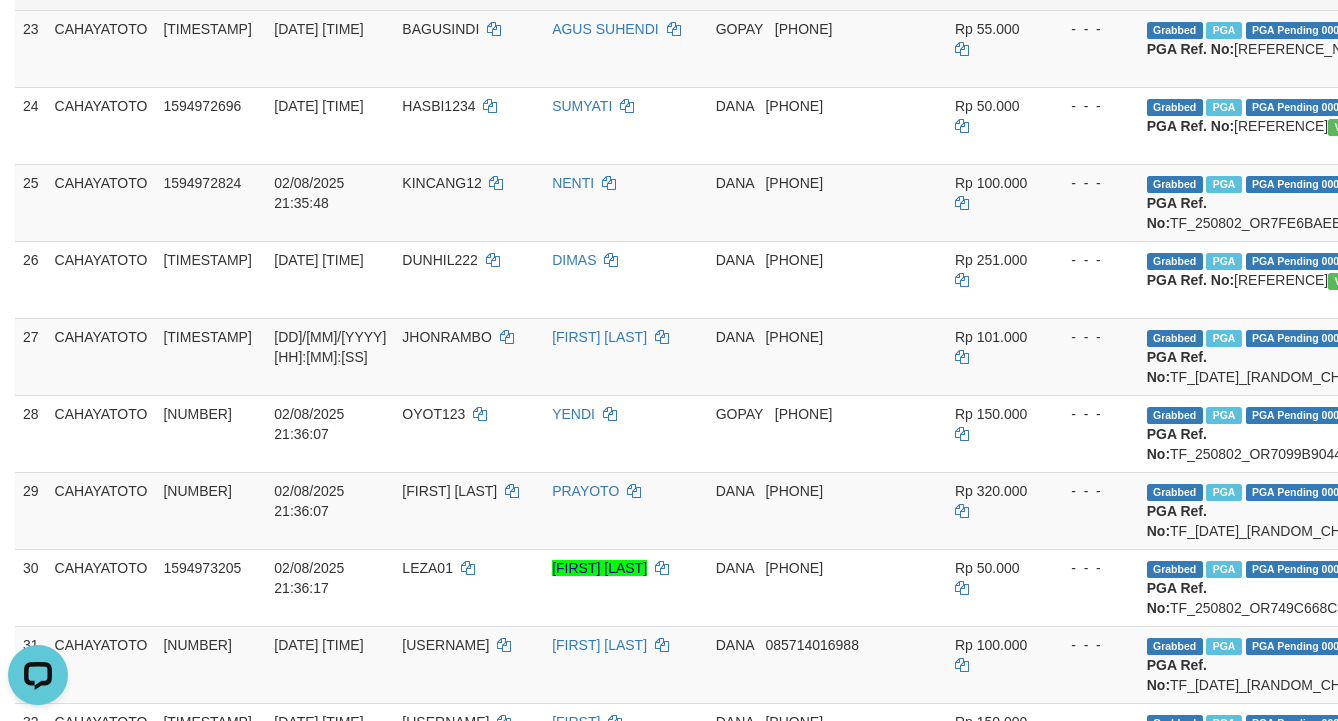 copy on "TF_250802_OR735A9A2F72C3695I1B" 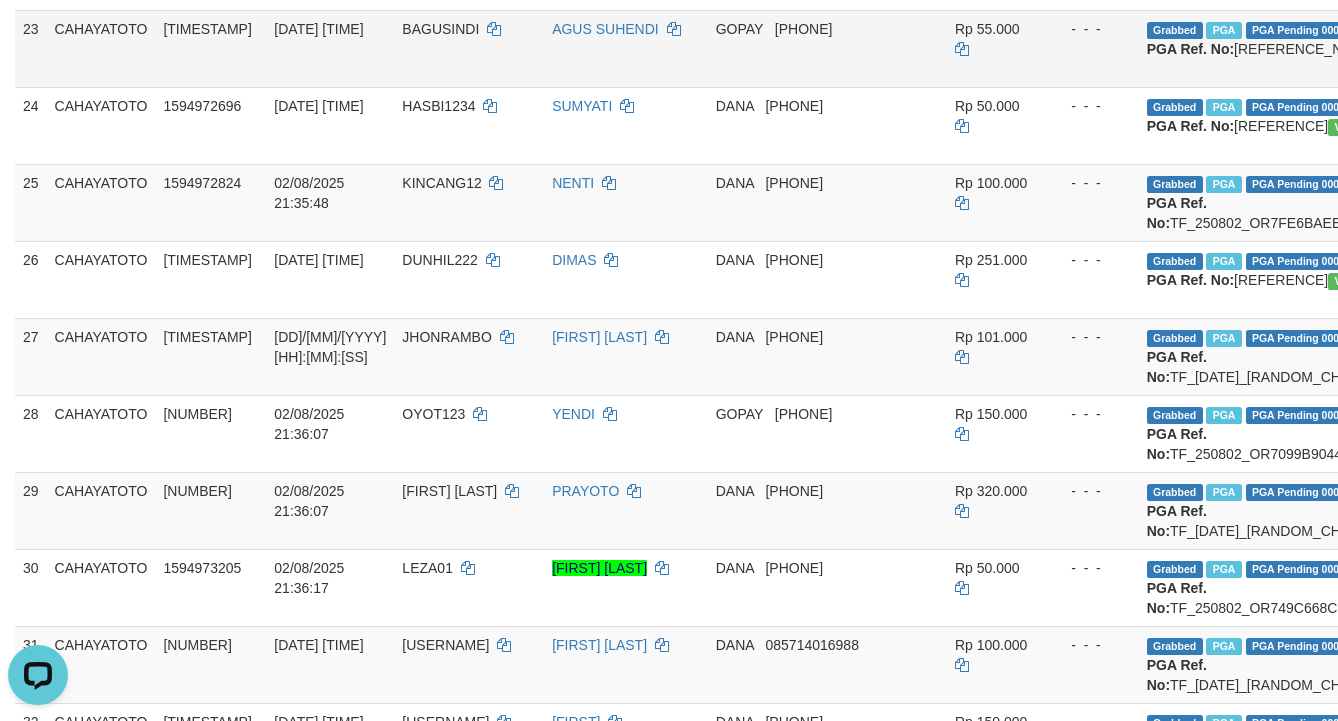 click on "Grabbed   PGA   PGA Pending 000 {"status":"000","data":{"unique_id":"1609-1594972672-20250802","reference_no":"TF_250802_OR71E85B853A138JVHMO","amount":"55000.00","fee":"0.00","merchant_surcharge_rate":"0.00","charge_to":"MERC","payout_amount":"55000.00","disbursement_status":0,"disbursement_description":"ON PROCESS","created_at":"2025-08-02 21:39:38","executed_at":"2025-08-02 21:39:38","bank":{"code":"gopay","name":"GOPAY","account_number":"[PHONE]","account_name":"[FIRST] [LAST]"},"note":"byjanggotawd3","merchant_balance":{"balance_effective":800068547,"balance_pending":1342297019,"balance_disbursement":417966009,"balance_collection":11510049686}}} PGA Ref. No:  TF_250802_OR71E85B853A138JVHMO  Vendor: Lambda" at bounding box center (1339, 48) 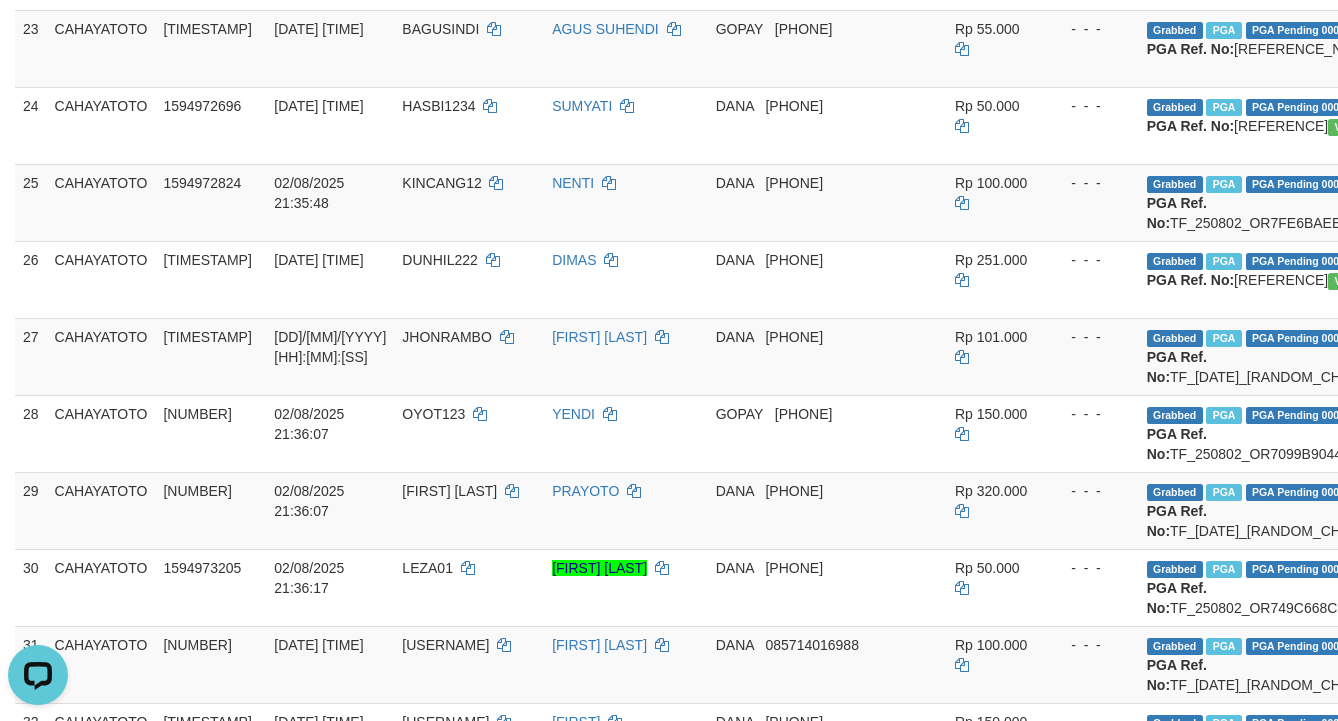 copy on "[REFERENCE_NO]" 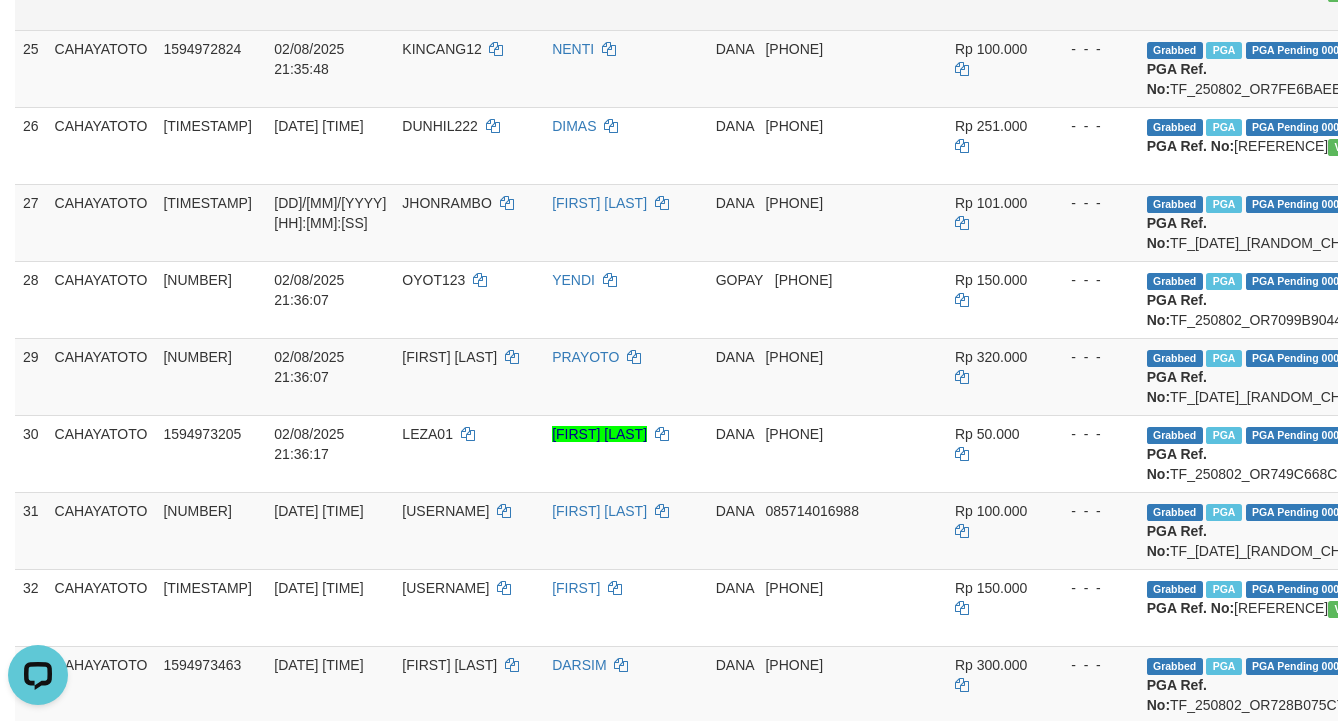 scroll, scrollTop: 2200, scrollLeft: 0, axis: vertical 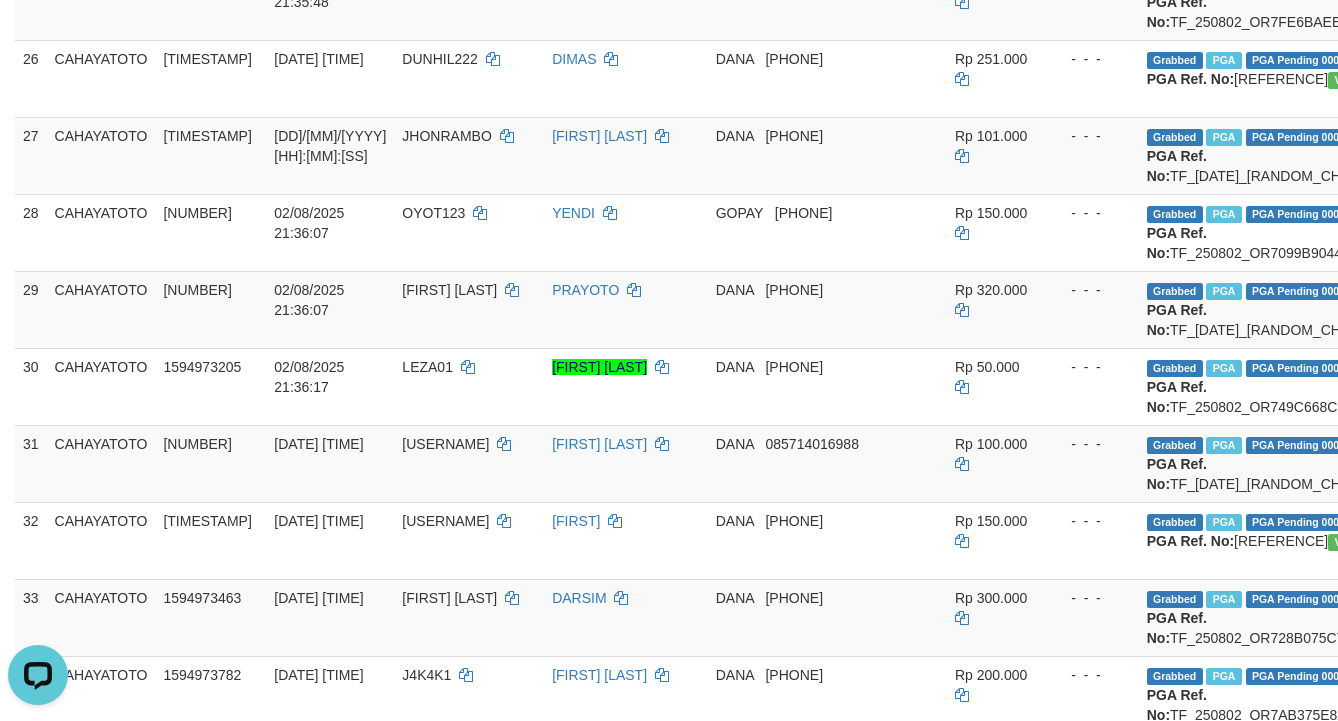 click on "Grabbed   PGA   PGA Pending 000 {"status":"000","data":{"unique_id":"1609-1594972696-20250802","reference_no":"TF_250802_OR70F42D04FCE38SR4JN","amount":"50000.00","fee":"0.00","merchant_surcharge_rate":"0.00","charge_to":"MERC","payout_amount":"50000.00","disbursement_status":0,"disbursement_description":"ON PROCESS","created_at":"2025-08-02 21:39:38","executed_at":"2025-08-02 21:39:38","bank":{"code":"dana","name":"DANA","account_number":"[ACCOUNT_NUMBER]","account_name":"[NAME]"},"note":"byjanggotawd3","merchant_balance":{"balance_effective":800068547,"balance_pending":1342297019,"balance_disbursement":418021009,"balance_collection":11510049686}}} PGA Ref. No:  TF_250802_OR70F42D04FCE38SR4JN  Vendor: Lambda" at bounding box center [1339, -76] 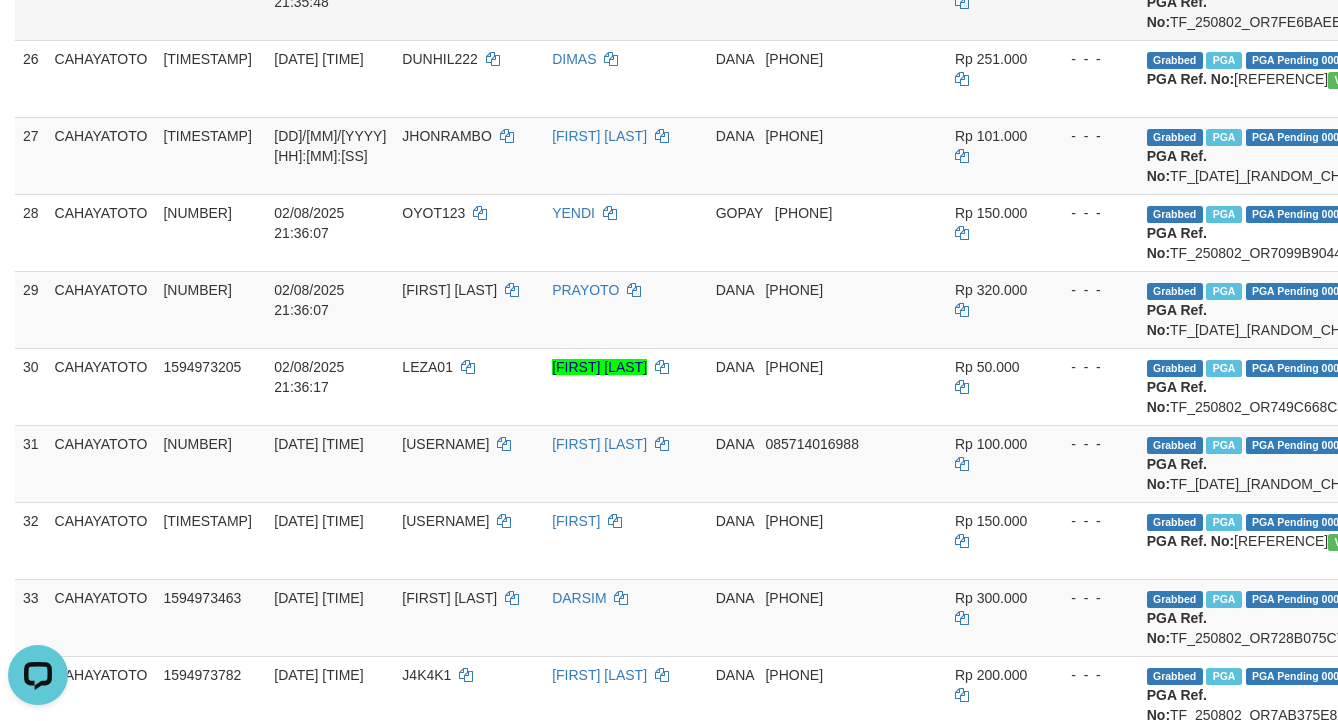 copy on "[REFERENCE]" 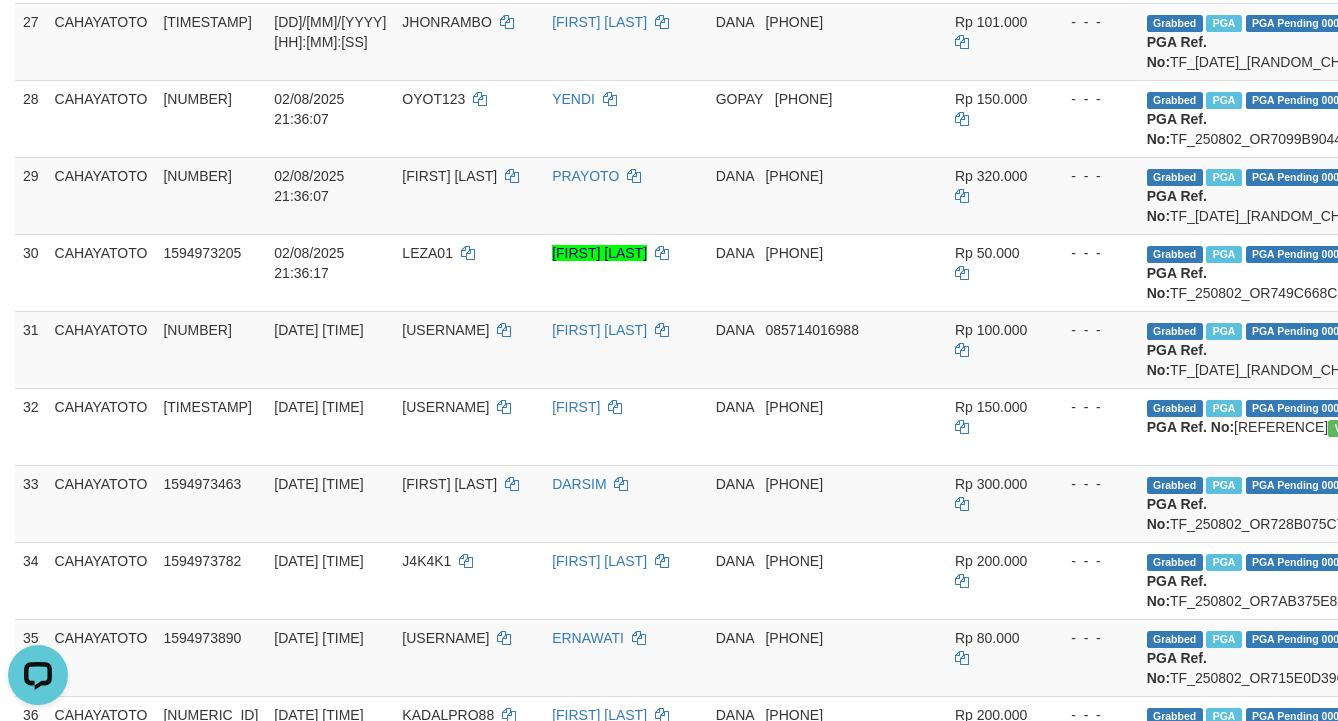 scroll, scrollTop: 2400, scrollLeft: 0, axis: vertical 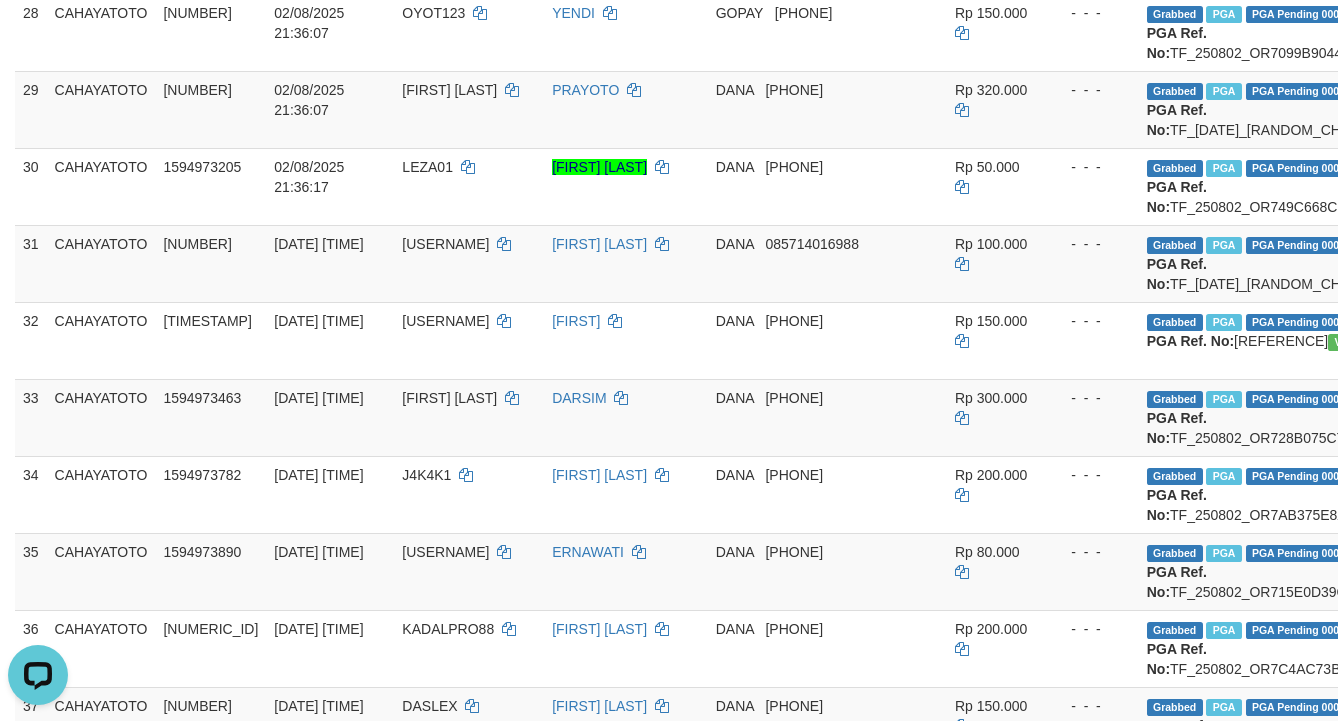 click on "Grabbed   PGA   PGA Pending 000 {"status":"000","data":{"unique_id":"1609-1594972824-20250802","reference_no":"TF_250802_OR7FE6BAEE62B38MCRU7","amount":"100000.00","fee":"0.00","merchant_surcharge_rate":"0.00","charge_to":"MERC","payout_amount":"100000.00","disbursement_status":0,"disbursement_description":"ON PROCESS","created_at":"2025-08-02 21:39:38","executed_at":"2025-08-02 21:39:38","bank":{"code":"dana","name":"DANA","account_number":"[ACCOUNT_NUMBER]","account_name":"[NAME]"},"note":"byjanggotawd3","merchant_balance":{"balance_effective":800068547,"balance_pending":1342297019,"balance_disbursement":418071009,"balance_collection":11510049686}}} PGA Ref. No:  TF_250802_OR7FE6BAEE62B38MCRU7  Vendor: Lambda" at bounding box center (1339, -199) 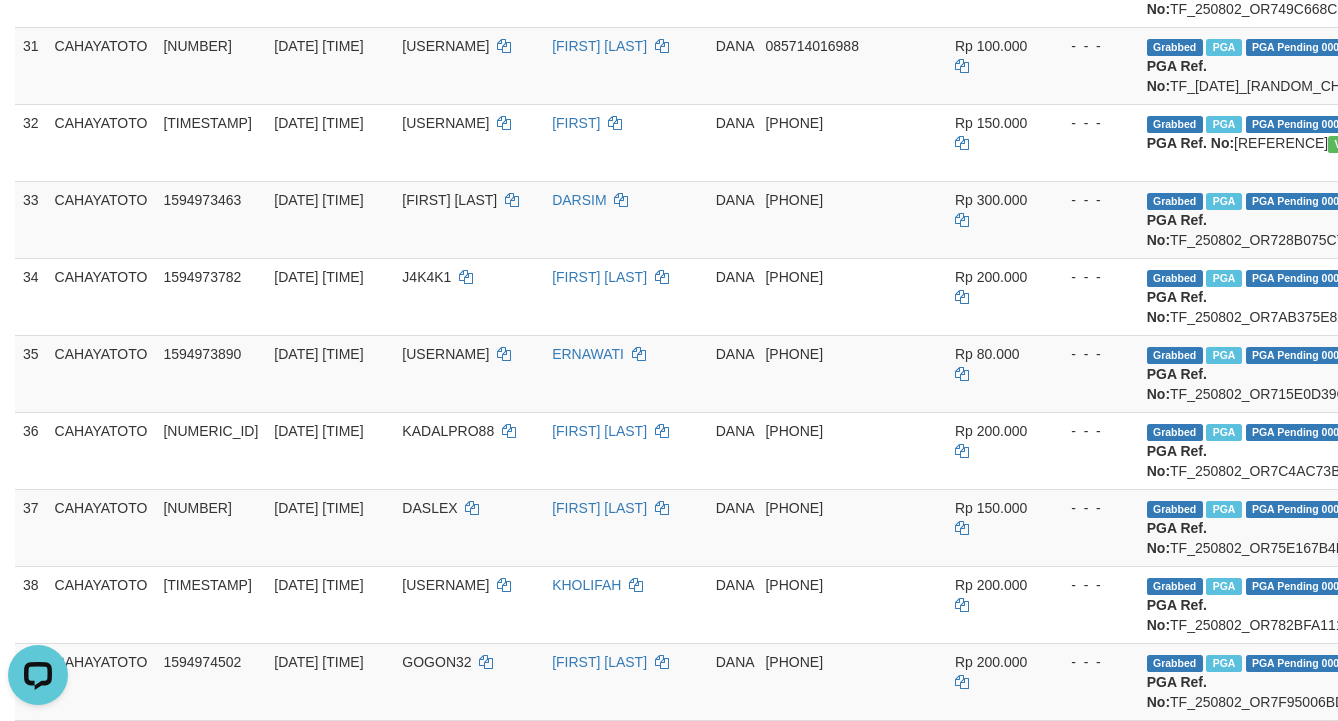 scroll, scrollTop: 2599, scrollLeft: 0, axis: vertical 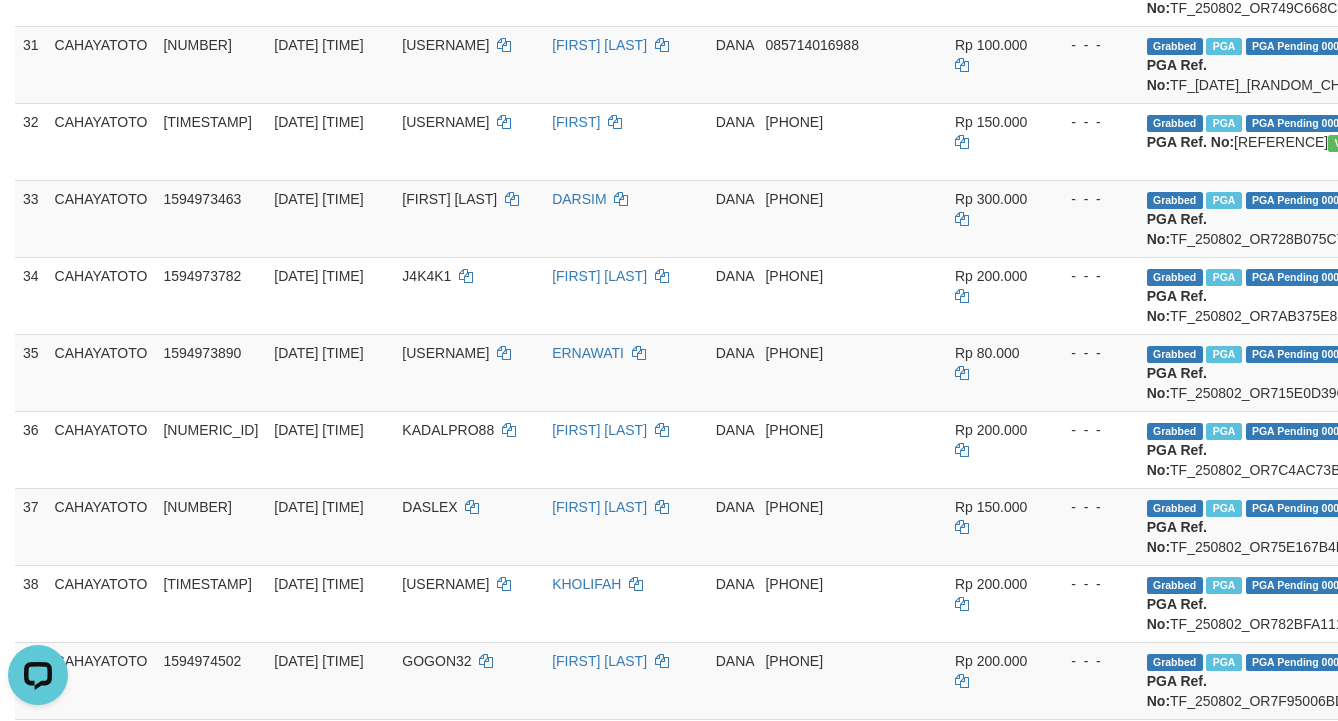 click on "Grabbed   PGA   PGA Pending 000 {"status":"000","data":{"unique_id":"1609-1594972946-20250802","reference_no":"TF_250802_OR715301FE8B640F5RAP","amount":"251000.00","fee":"0.00","merchant_surcharge_rate":"0.00","charge_to":"MERC","payout_amount":"251000.00","disbursement_status":0,"disbursement_description":"ON PROCESS","created_at":"2025-08-02 21:39:40","executed_at":"2025-08-02 21:39:40","bank":{"code":"dana","name":"DANA","account_number":"[PHONE]","account_name":"[FIRST]"},"note":"byjanggotawd3","merchant_balance":{"balance_effective":800068547,"balance_pending":1342595071,"balance_disbursement":417214009,"balance_collection":11510049686}}} PGA Ref. No:  TF_250802_OR715301FE8B640F5RAP  Vendor: Lambda" at bounding box center [1339, -321] 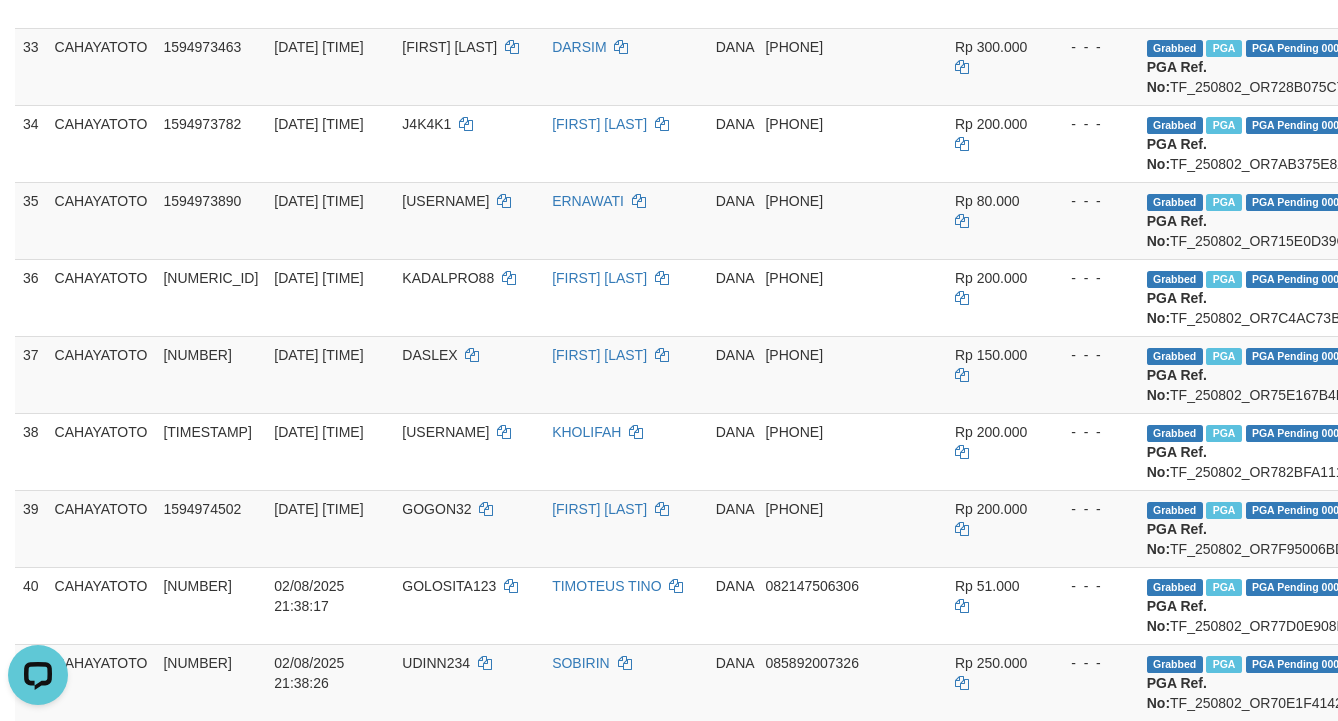 scroll, scrollTop: 3000, scrollLeft: 0, axis: vertical 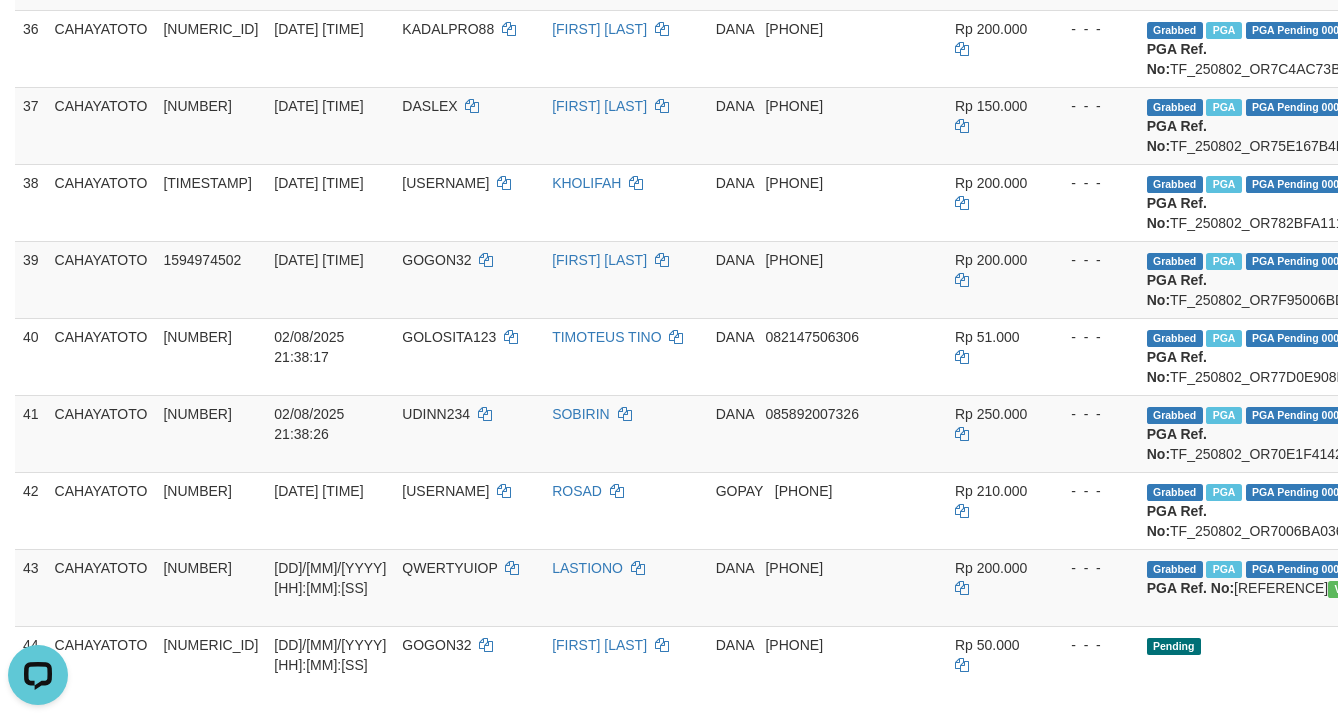 click on "Grabbed   PGA   PGA Pending 000 {"status":"000","data":{"unique_id":"1609-1594973205-20250802","reference_no":"TF_250802_OR749C668C35943IW3DL","amount":"50000.00","fee":"0.00","merchant_surcharge_rate":"0.00","charge_to":"MERC","payout_amount":"50000.00","disbursement_status":0,"disbursement_description":"ON PROCESS","created_at":"2025-08-02 21:39:43","executed_at":"2025-08-02 21:39:43","bank":{"code":"dana","name":"DANA","account_number":"085822665785","account_name":"[FIRST] [LAST]"},"note":"byjanggotawd3","merchant_balance":{"balance_effective":800068547,"balance_pending":1342595071,"balance_disbursement":416544009,"balance_collection":11510049686}}} PGA Ref. No:  TF_250802_OR749C668C35943IW3DL  Vendor: Lambda" at bounding box center (1339, -414) 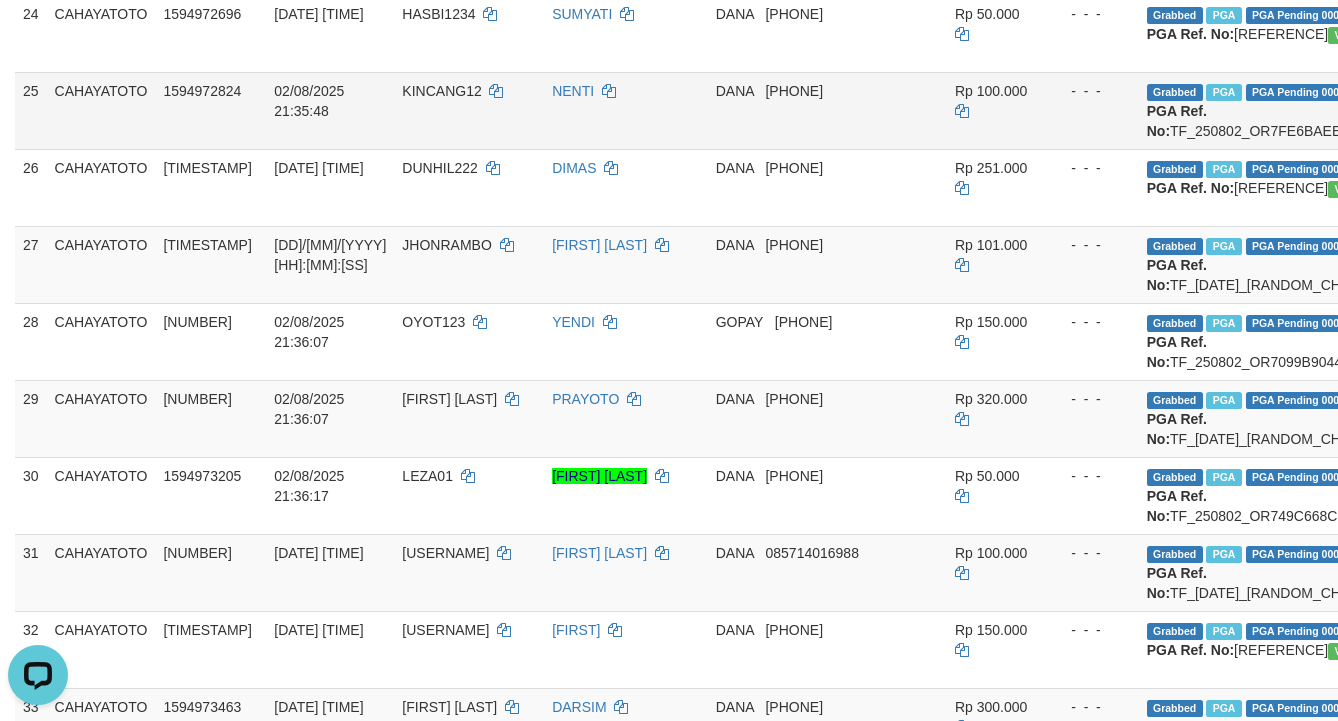 scroll, scrollTop: 1800, scrollLeft: 0, axis: vertical 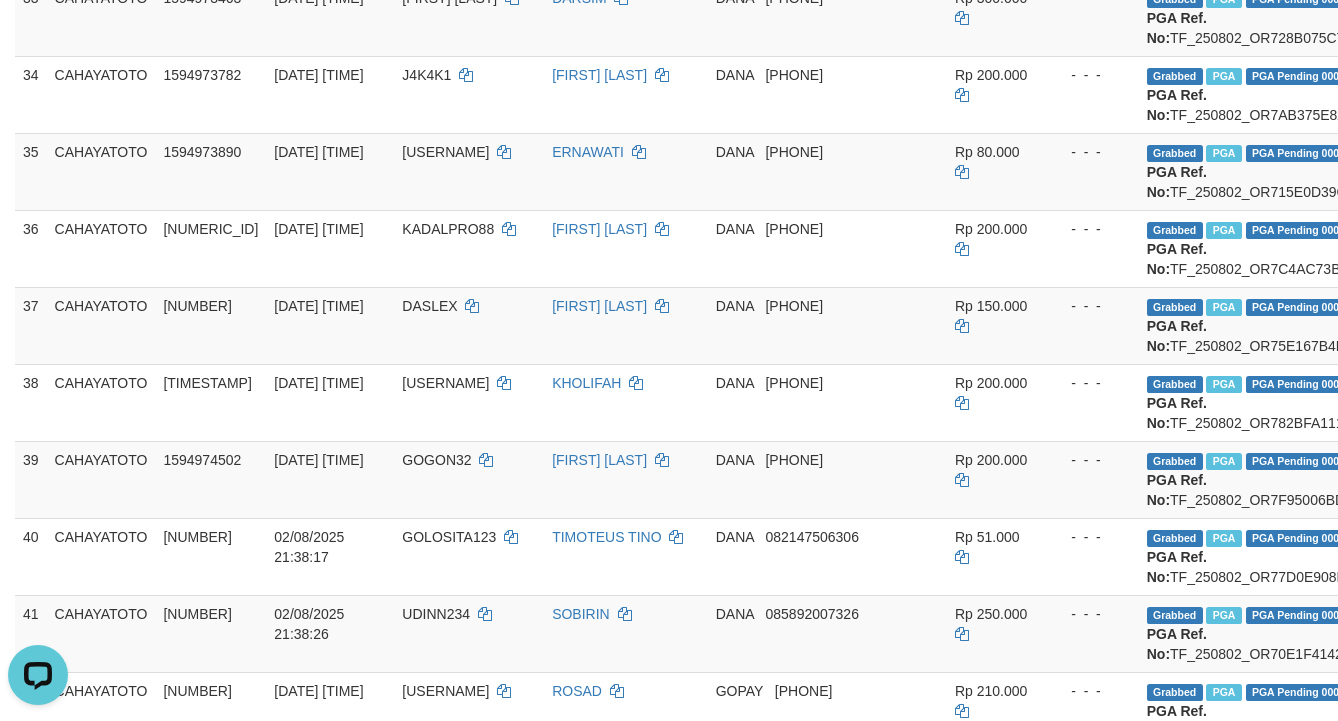 click on "Grabbed   PGA   PGA Pending 000 {"status":"000","data":{"unique_id":"1609-1594973076-20250802","reference_no":"TF_250802_OR70DF9619053422ZBD7","amount":"320000.00","fee":"0.00","merchant_surcharge_rate":"0.00","charge_to":"MERC","payout_amount":"320000.00","disbursement_status":0,"disbursement_description":"ON PROCESS","created_at":"2025-08-02 21:39:42","executed_at":"2025-08-02 21:39:42","bank":{"code":"dana","name":"DANA","account_number":"[ACCOUNT_NUMBER]","account_name":"[NAME]"},"note":"byjanggotawd3","merchant_balance":{"balance_effective":800068547,"balance_pending":1342595071,"balance_disbursement":416744009,"balance_collection":11510049686}}} PGA Ref. No:  TF_250802_OR70DF9619053422ZBD7  Vendor: Lambda" at bounding box center [1339, -291] 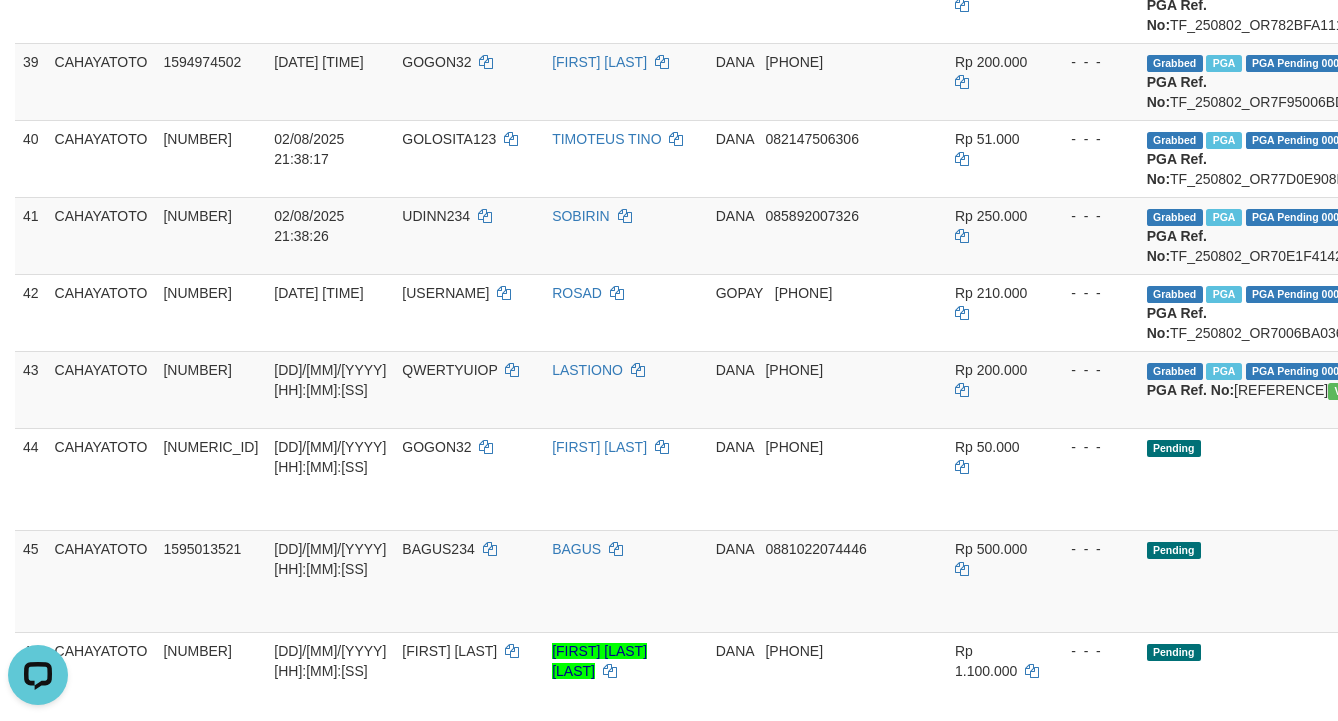 scroll, scrollTop: 3199, scrollLeft: 0, axis: vertical 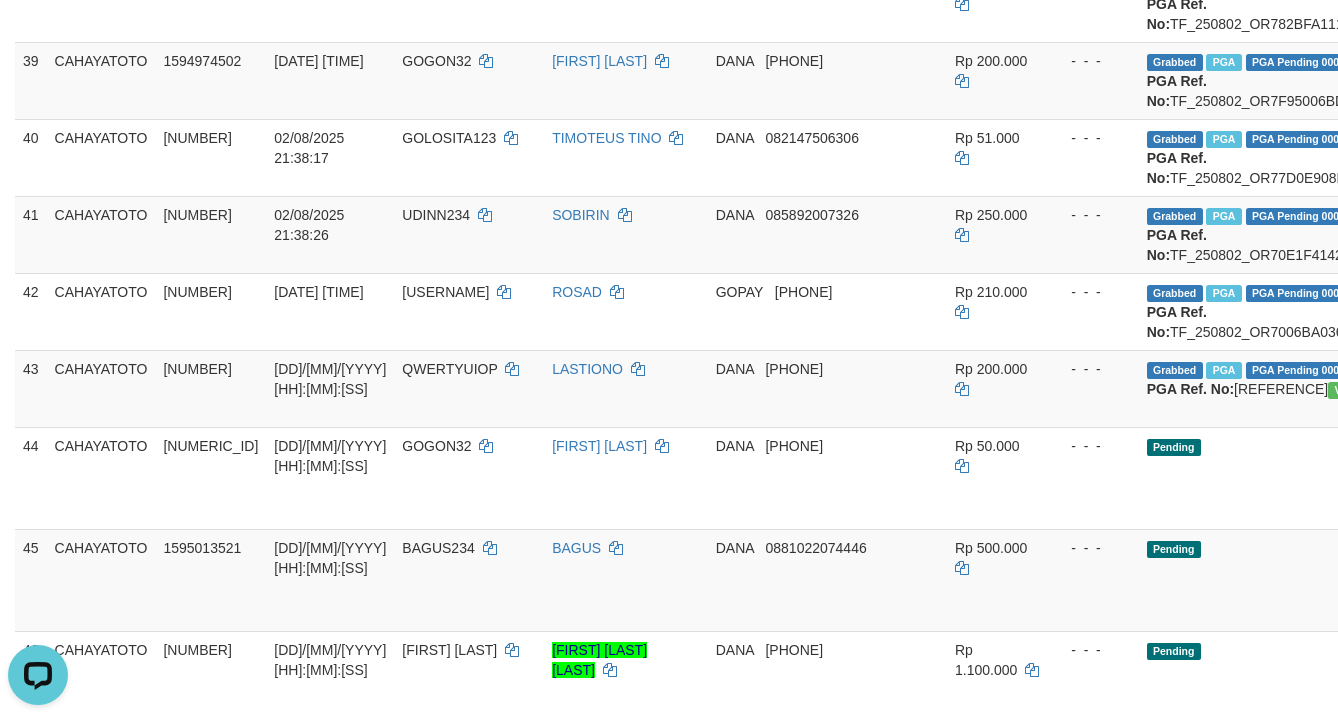 click on "Grabbed   PGA   PGA Pending 000 {"status":"000","data":{"unique_id":"1609-1594973334-20250802","reference_no":"TF_250802_OR71C54EDC3A545SRCBT","amount":"100000.00","fee":"0.00","merchant_surcharge_rate":"0.00","charge_to":"MERC","payout_amount":"100000.00","disbursement_status":0,"disbursement_description":"ON PROCESS","created_at":"2025-08-02 21:39:45","executed_at":"2025-08-02 21:39:45","bank":{"code":"dana","name":"DANA","account_number":"085714016988","account_name":"[FIRST] [LAST]"},"note":"byjanggotawd3","merchant_balance":{"balance_effective":800068547,"balance_pending":1342595071,"balance_disbursement":415994009,"balance_collection":11510049686}}} PGA Ref. No:  TF_250802_OR71C54EDC3A545SRCBT  Vendor: Lambda" at bounding box center [1339, -536] 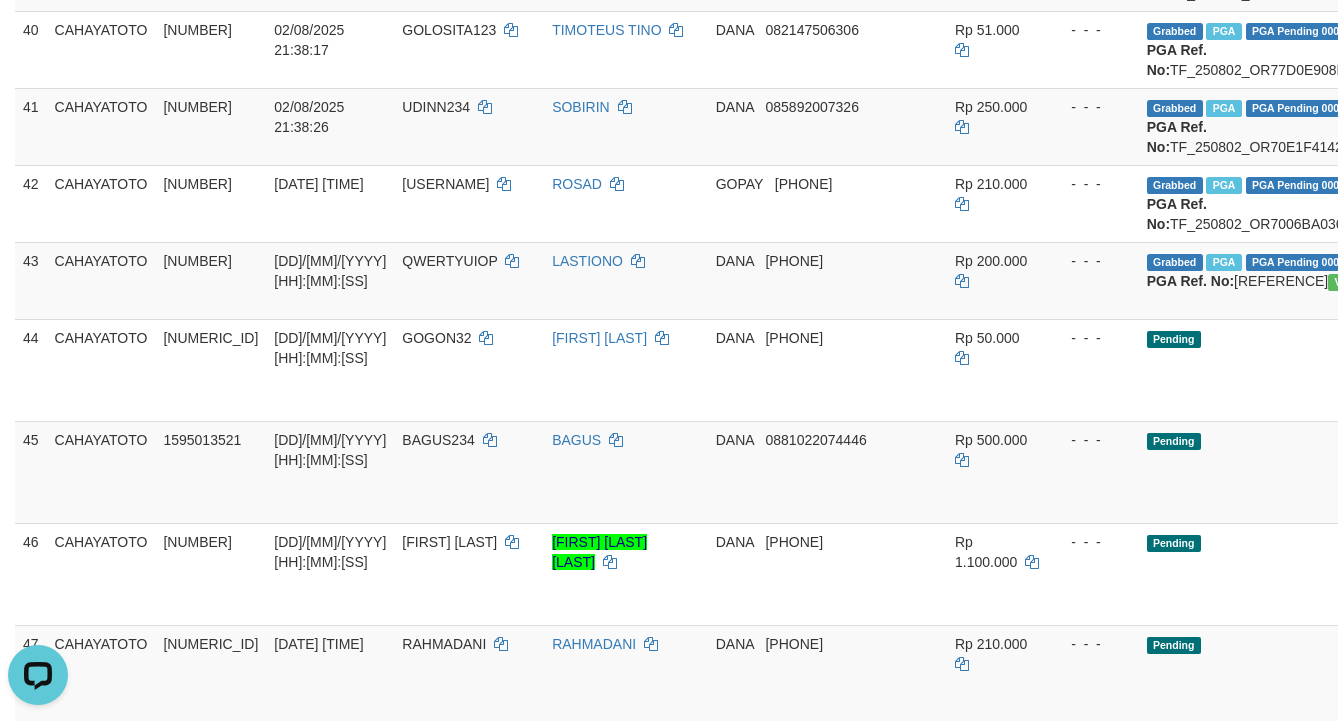 scroll, scrollTop: 3400, scrollLeft: 0, axis: vertical 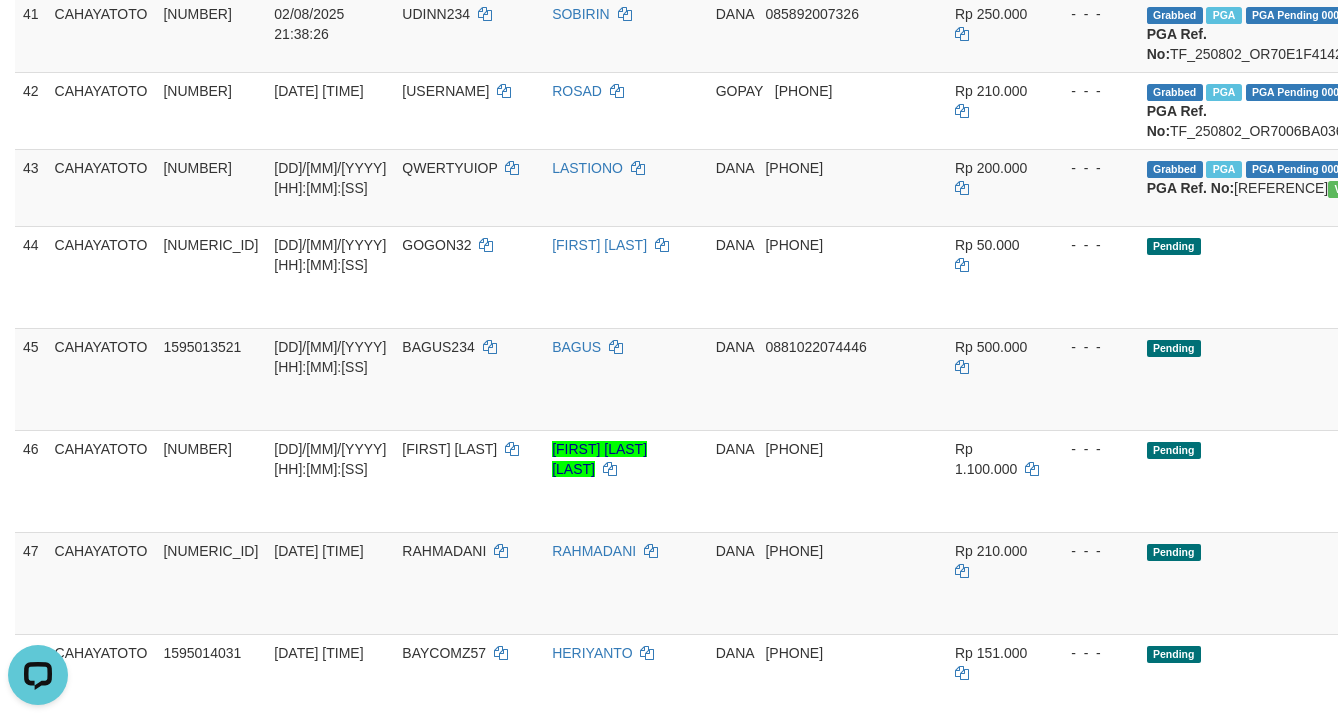 click on "Grabbed   PGA   PGA Pending 000 {"status":"000","data":{"unique_id":"1609-1594973890-20250802","reference_no":"TF_250802_OR715E0D39C4A512TOQD","amount":"80000.00","fee":"0.00","merchant_surcharge_rate":"0.00","charge_to":"MERC","payout_amount":"80000.00","disbursement_status":0,"disbursement_description":"ON PROCESS","created_at":"2025-08-02 21:39:51","executed_at":"2025-08-02 21:39:51","bank":{"code":"dana","name":"DANA","account_number":"[PHONE]","account_name":"[FIRST] [LAST]"},"note":"byjanggotawd3","merchant_balance":{"balance_effective":800068547,"balance_pending":1342595071,"balance_disbursement":415464009,"balance_collection":11510049686}}} PGA Ref. No:  TF_250802_OR715E0D39C4A512TOQD  Vendor: Lambda" at bounding box center [1339, -429] 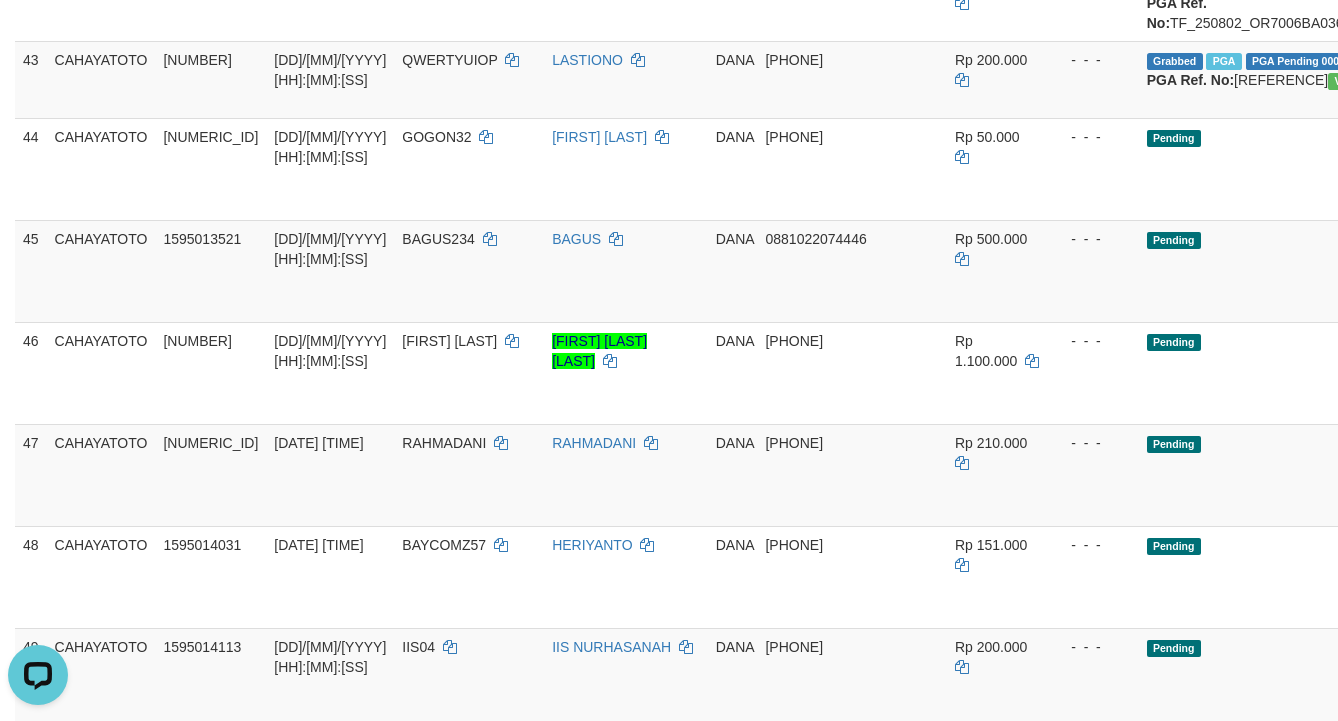 scroll, scrollTop: 3600, scrollLeft: 0, axis: vertical 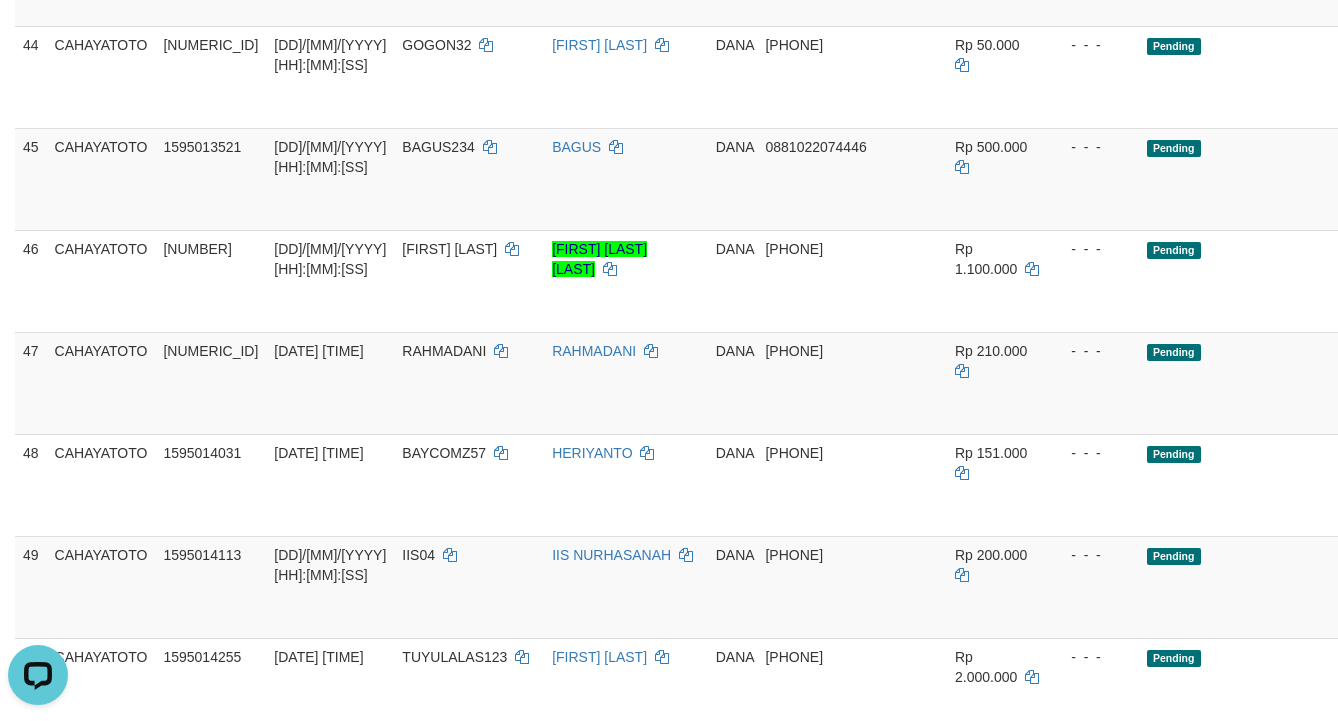click on "Grabbed   PGA   PGA Pending 000 {"status":"000","data":{"unique_id":"1609-1594973894-20250802","reference_no":"TF_250802_OR7C4AC73BEB050RUE8O","amount":"200000.00","fee":"0.00","merchant_surcharge_rate":"0.00","charge_to":"MERC","payout_amount":"200000.00","disbursement_status":0,"disbursement_description":"ON PROCESS","created_at":"2025-08-02 21:39:50","executed_at":"2025-08-02 21:39:50","bank":{"code":"dana","name":"DANA","account_number":"[ACCOUNT_NUMBER]","account_name":"[FIRST] [LAST]"},"note":"byjanggotawd3","merchant_balance":{"balance_effective":800068547,"balance_pending":1342595071,"balance_disbursement":415464009,"balance_collection":11510049686}}} PGA Ref. No:  TF_250802_OR7C4AC73BEB050RUE8O  Vendor: Lambda" at bounding box center [1339, -552] 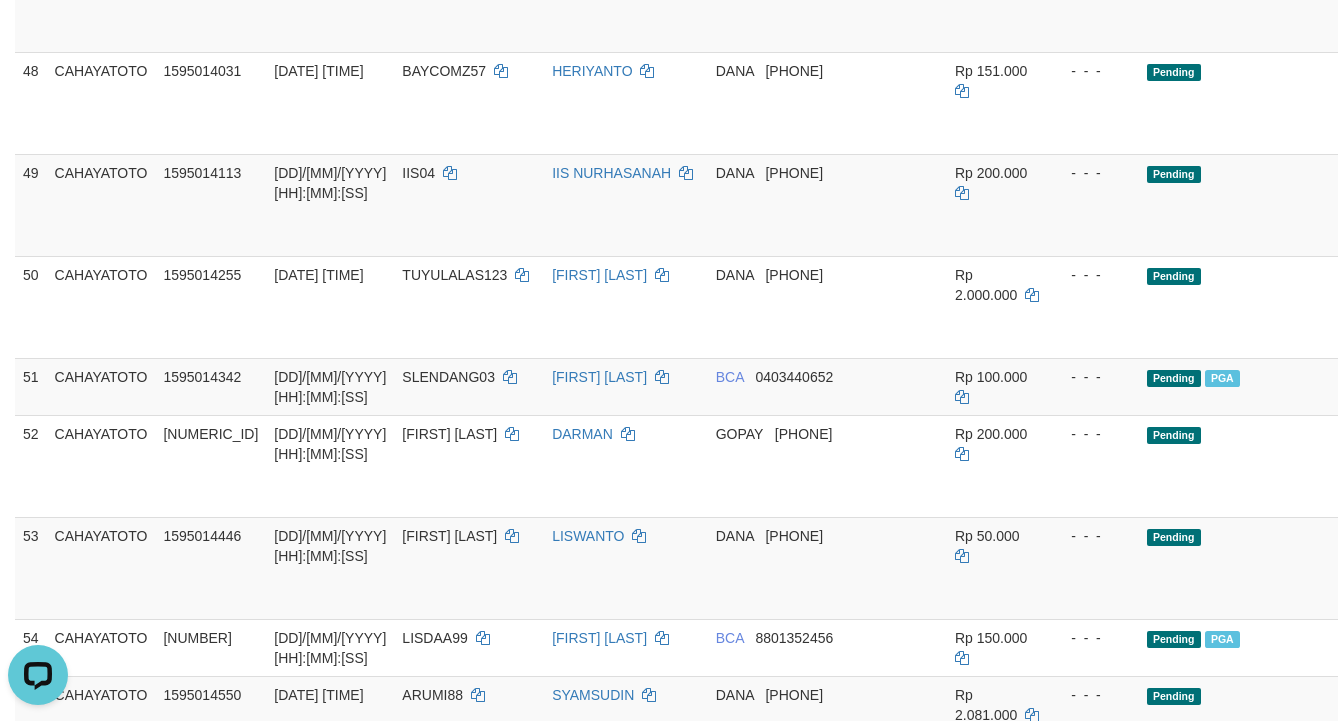 scroll, scrollTop: 4000, scrollLeft: 0, axis: vertical 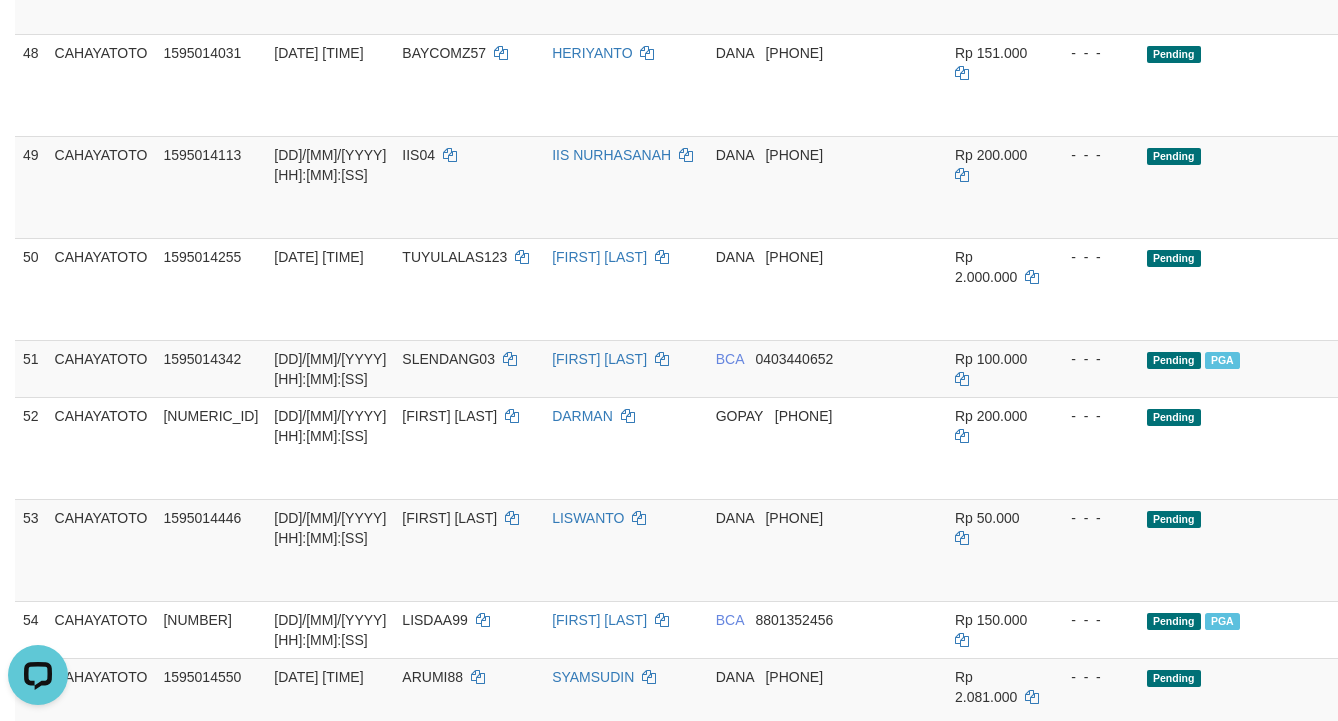 click on "Grabbed   PGA   PGA Pending 000 {"status":"000","data":{"unique_id":"1609-1594974502-20250802","reference_no":"TF_250802_OR7F95006BD0C57ECLQT","amount":"200000.00","fee":"0.00","merchant_surcharge_rate":"0.00","charge_to":"MERC","payout_amount":"200000.00","disbursement_status":0,"disbursement_description":"ON PROCESS","created_at":"2025-08-02 21:39:57","executed_at":"2025-08-02 21:39:57","bank":{"code":"dana","name":"DANA","account_number":"082134734794","account_name":"[FIRST] [LAST]"},"note":"byjanggotawd3","merchant_balance":{"balance_effective":800068547,"balance_pending":1342645594,"balance_disbursement":414814009,"balance_collection":11510049686}}} PGA Ref. No:  TF_250802_OR7F95006BD0C57ECLQT  Vendor: Lambda" at bounding box center [1339, -721] 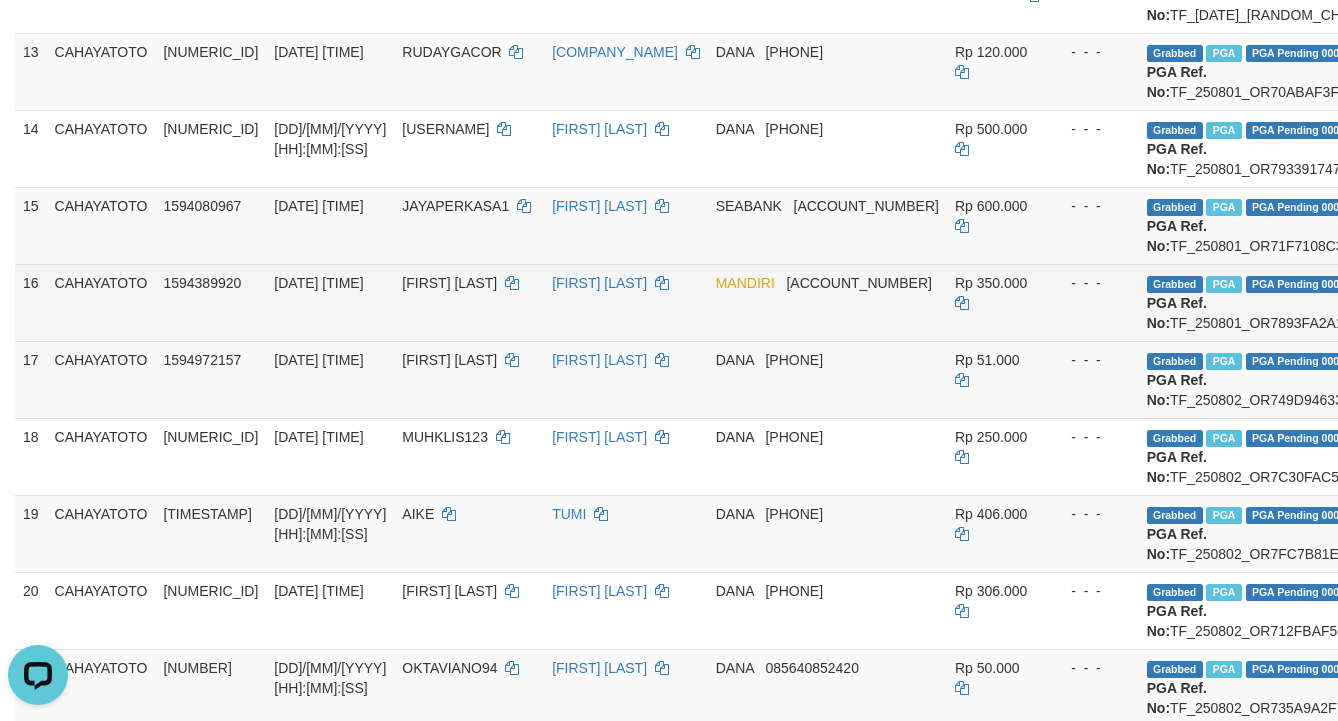 scroll, scrollTop: 1600, scrollLeft: 0, axis: vertical 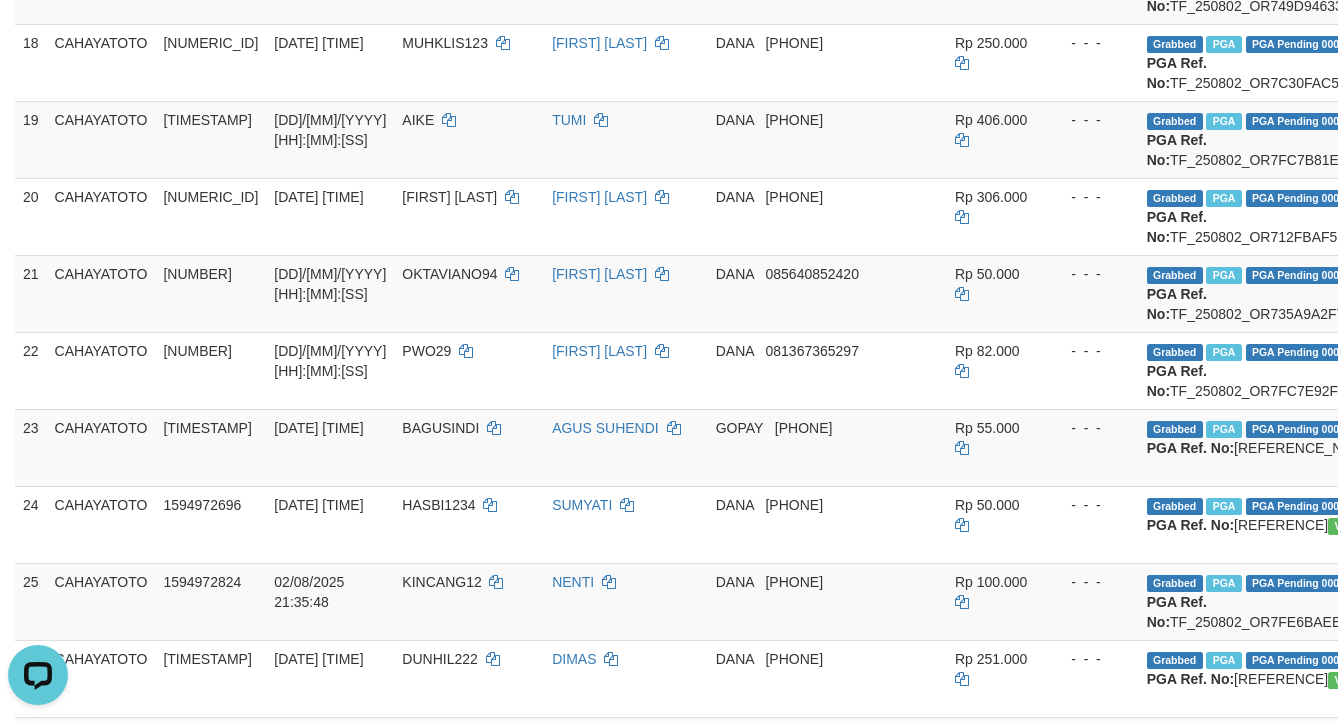click on "[FIRST] [LAST]" at bounding box center (626, -92) 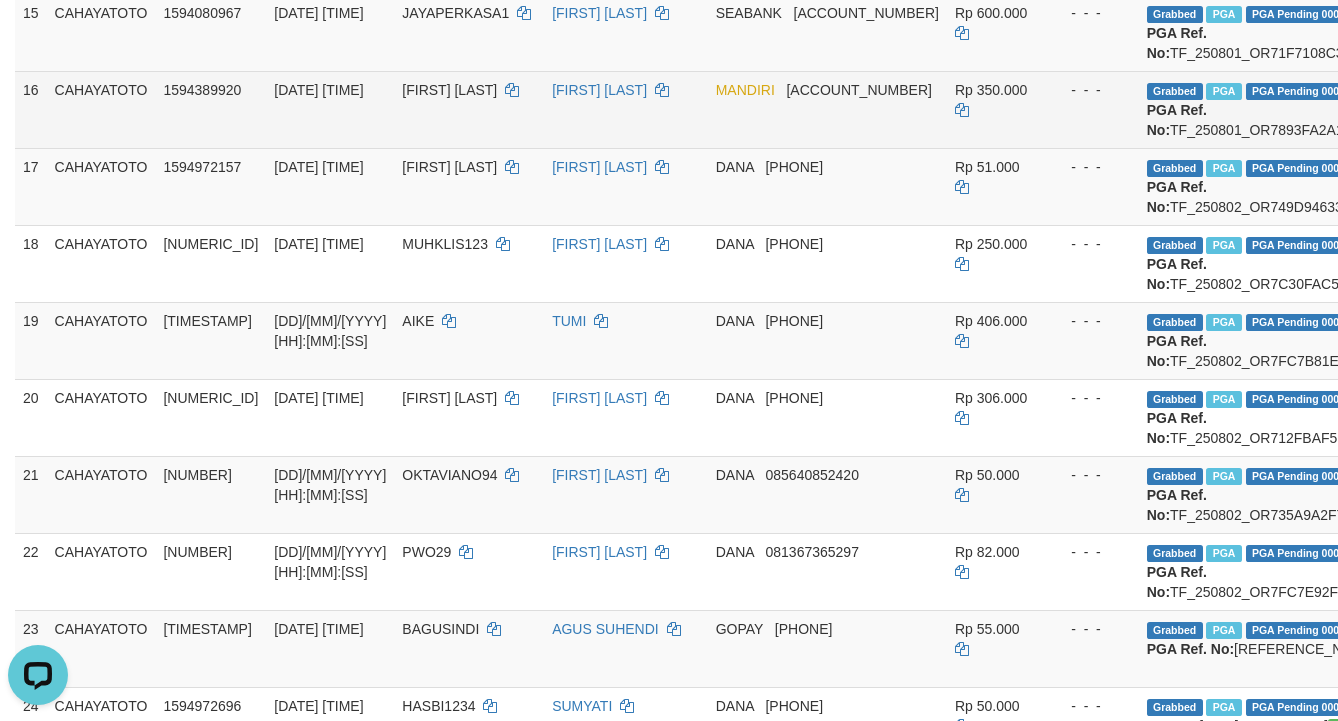 click on "Grabbed   PGA   PGA Pending 000 {"status":"000","data":{"unique_id":"1609-1594389920-20250801","reference_no":"TF_250801_OR7893FA2A12E07FI4GX","amount":"350000.00","fee":"0.00","merchant_surcharge_rate":"0.00","charge_to":"MERC","payout_amount":"350000.00","disbursement_status":0,"disbursement_description":"ON PROCESS","created_at":"2025-08-01 21:37:07","executed_at":"2025-08-01 21:37:07","bank":{"code":"008","name":"BANK MANDIRI","account_number":"[ACCOUNT_NUMBER]","account_name":"[FIRST] [LAST]"},"note":"byjanggotawd2","merchant_balance":{"balance_effective":600068556,"balance_pending":827480986,"balance_disbursement":347231000,"balance_collection":11510049686}}} PGA Ref. No:  TF_250801_OR7893FA2A12E07FI4GX  Vendor: Lambda" at bounding box center (1339, 109) 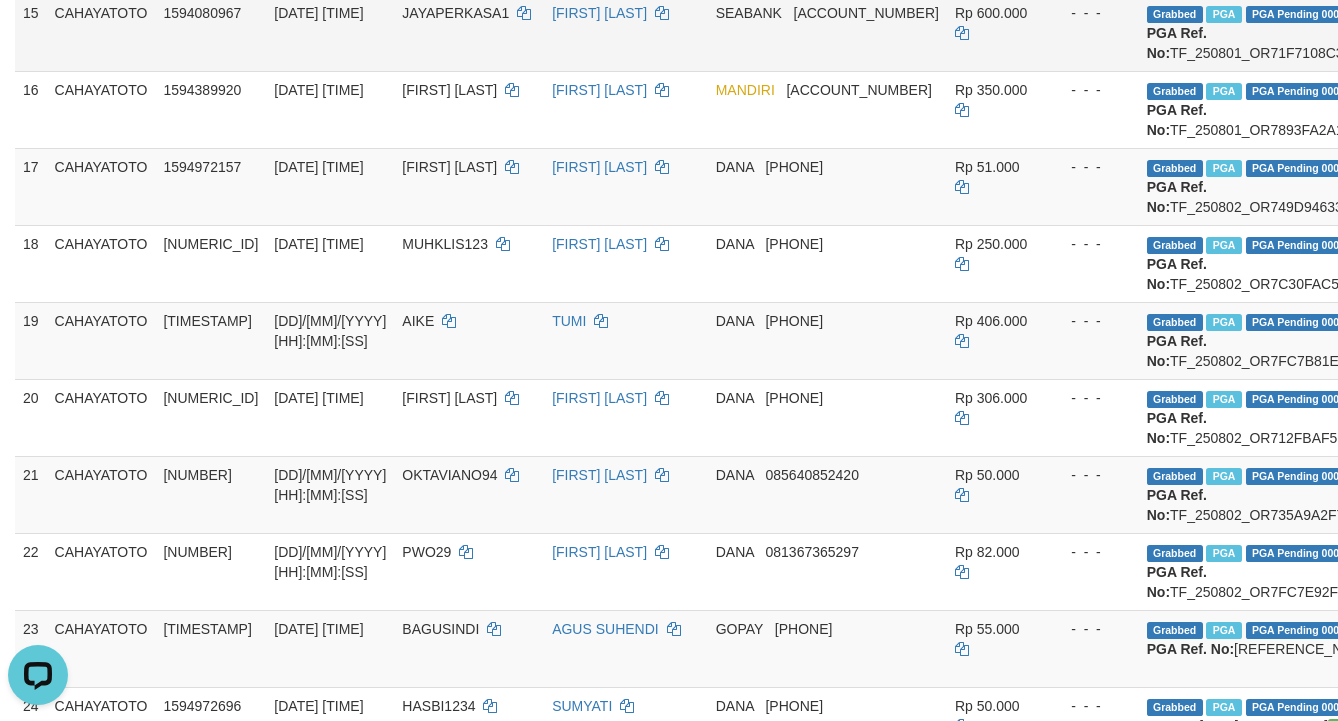 click on "Grabbed   PGA   PGA Pending 000 {"status":"000","data":{"unique_id":"1609-1594080967-20250801","reference_no":"TF_250801_OR71F7108C30D126VTUK","amount":"600000.00","fee":"0.00","merchant_surcharge_rate":"0.00","charge_to":"MERC","payout_amount":"600000.00","disbursement_status":0,"disbursement_description":"ON PROCESS","created_at":"2025-08-01 10:15:12","executed_at":"2025-08-01 10:15:12","bank":{"code":"535","name":"BANK SEABANK INDONESIA","account_number":"[ACCOUNT_NUMBER]","account_name":"[FIRST] [LAST]"},"note":"byjanggotawd1","merchant_balance":{"balance_effective":731068556,"balance_pending":548134385,"balance_disbursement":243499000,"balance_collection":11510049686}}} PGA Ref. No:  TF_250801_OR71F7108C30D126VTUK  Vendor: Lambda" at bounding box center [1339, 32] 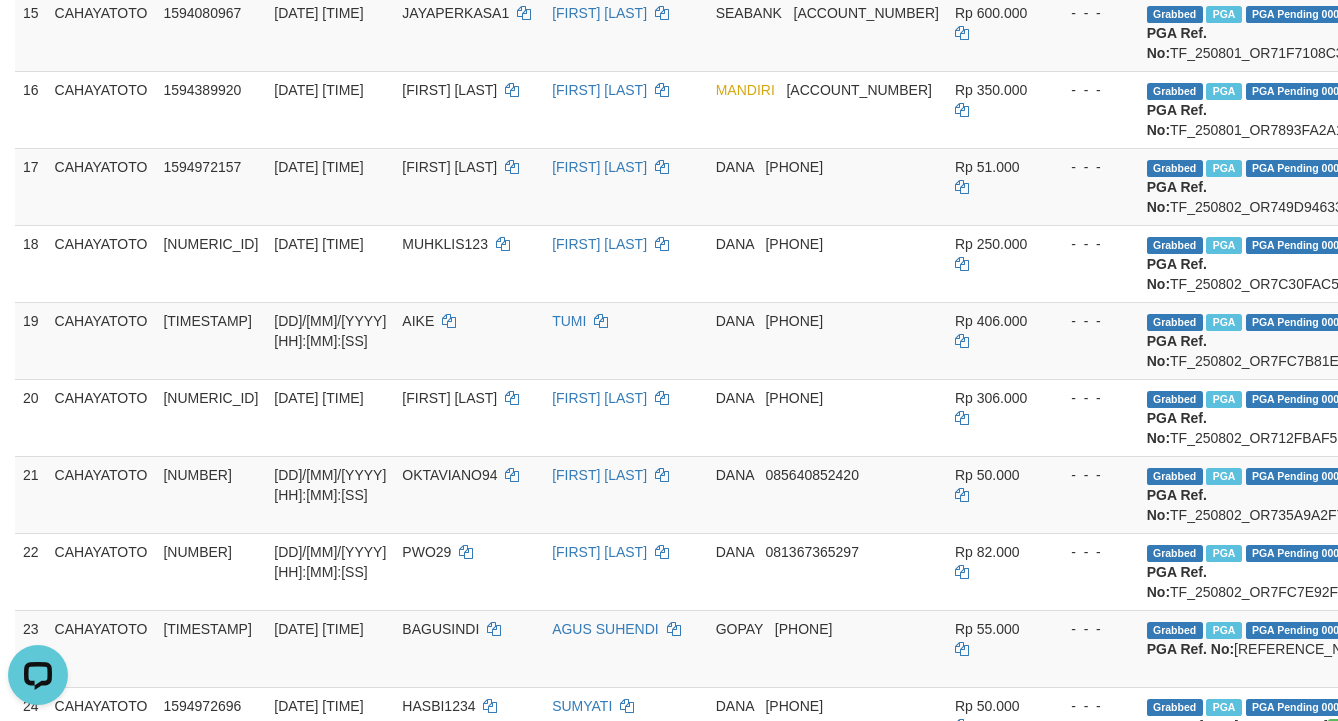 click on "Grabbed   PGA   PGA Pending 000 {"status":"000","data":{"unique_id":"1609-1594064513-20250801","reference_no":"TF_250801_OR793391747D316NFQYA","amount":"500000.00","fee":"0.00","merchant_surcharge_rate":"0.00","charge_to":"MERC","payout_amount":"500000.00","disbursement_status":0,"disbursement_description":"ON PROCESS","created_at":"2025-08-01 09:18:16","executed_at":"2025-08-01 09:18:16","bank":{"code":"dana","name":"DANA","account_number":"[PHONE]","account_name":"[FIRST]"},"note":"byjanggotawd3","merchant_balance":{"balance_effective":731068556,"balance_pending":534757029,"balance_disbursement":271010000,"balance_collection":11510049686}}} PGA Ref. No:  TF_250801_OR793391747D316NFQYA  Vendor: Lambda" at bounding box center (1339, -45) 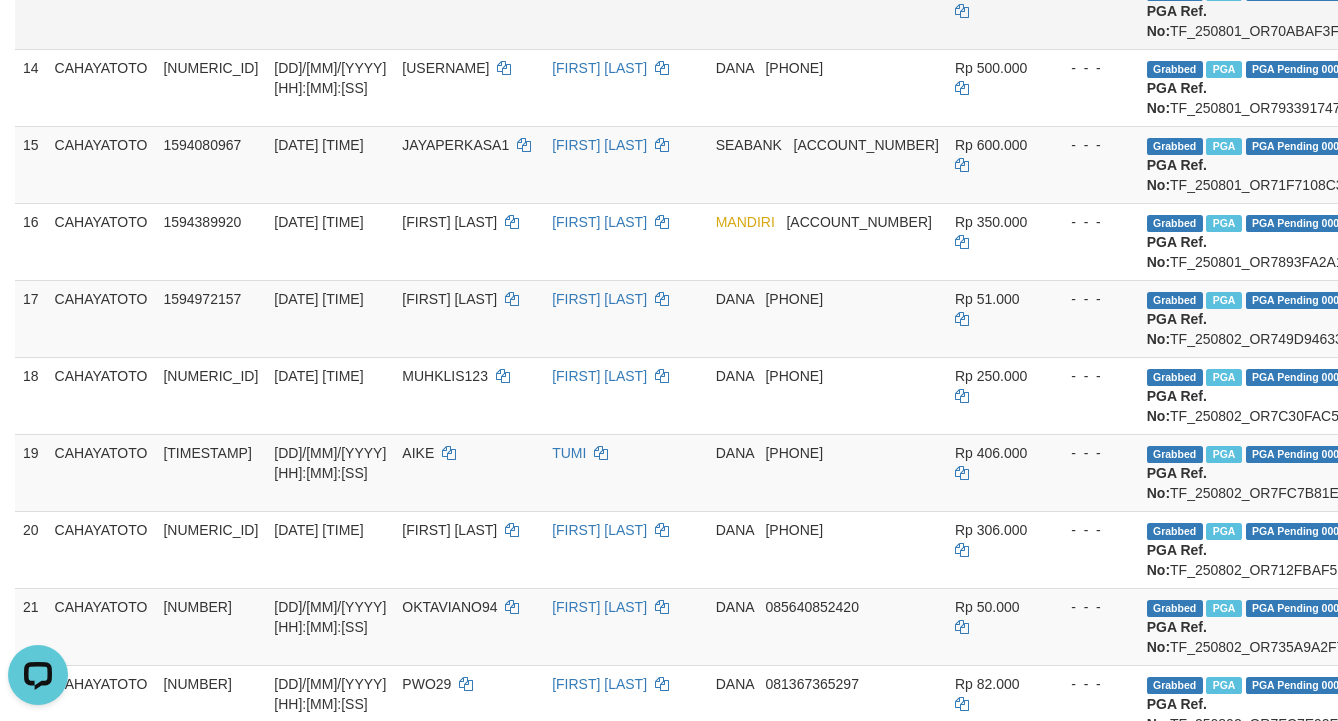 scroll, scrollTop: 1200, scrollLeft: 0, axis: vertical 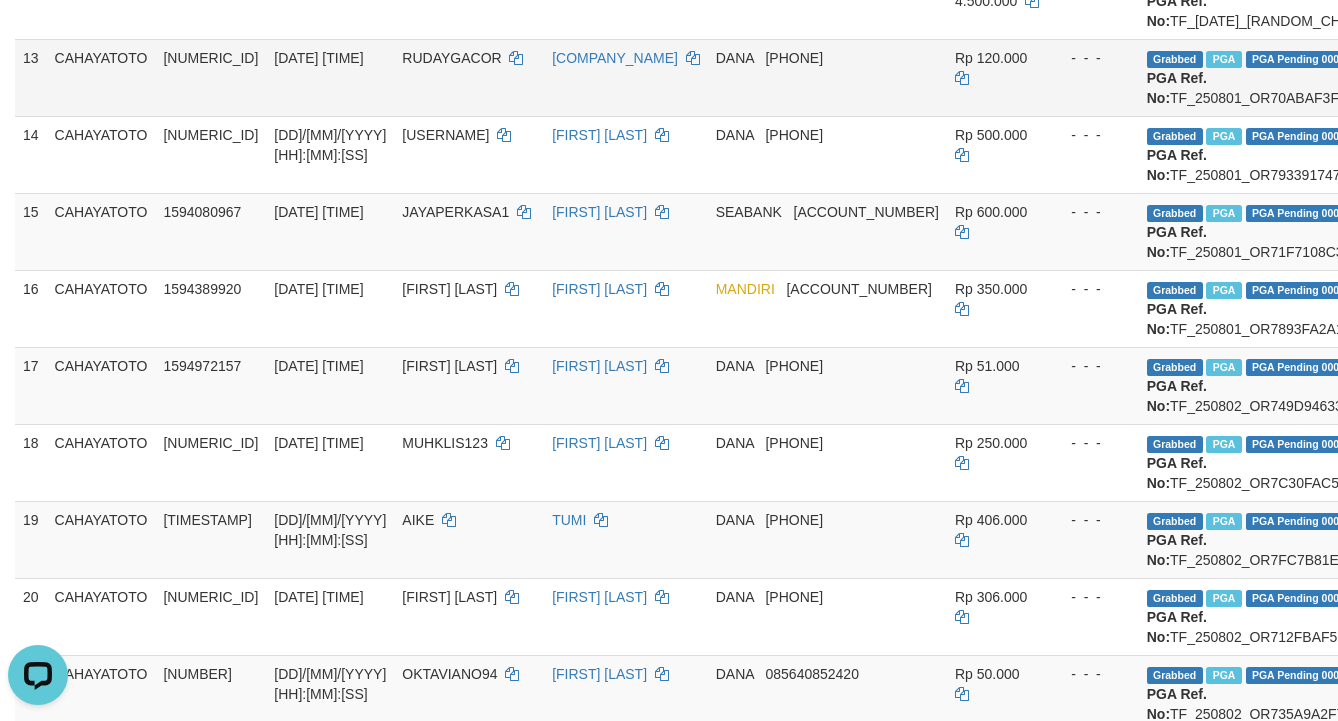 click on "Grabbed   PGA   PGA Pending 000 {"status":"000","data":{"unique_id":"1609-1594064399-20250801","reference_no":"TF_250801_OR70ABAF3FEB514M4RLX","amount":"120000.00","fee":"0.00","merchant_surcharge_rate":"0.00","charge_to":"MERC","payout_amount":"120000.00","disbursement_status":0,"disbursement_description":"ON PROCESS","created_at":"2025-08-01 09:18:14","executed_at":"2025-08-01 09:18:14","bank":{"code":"dana","name":"DANA","account_number":"[PHONE]","account_name":"[FIRST] [LAST]"},"note":"byjanggotawd3","merchant_balance":{"balance_effective":731068556,"balance_pending":534558566,"balance_disbursement":271510000,"balance_collection":11510049686}}} PGA Ref. No:  TF_250801_OR70ABAF3FEB514M4RLX  Vendor: Lambda" at bounding box center [1339, 77] 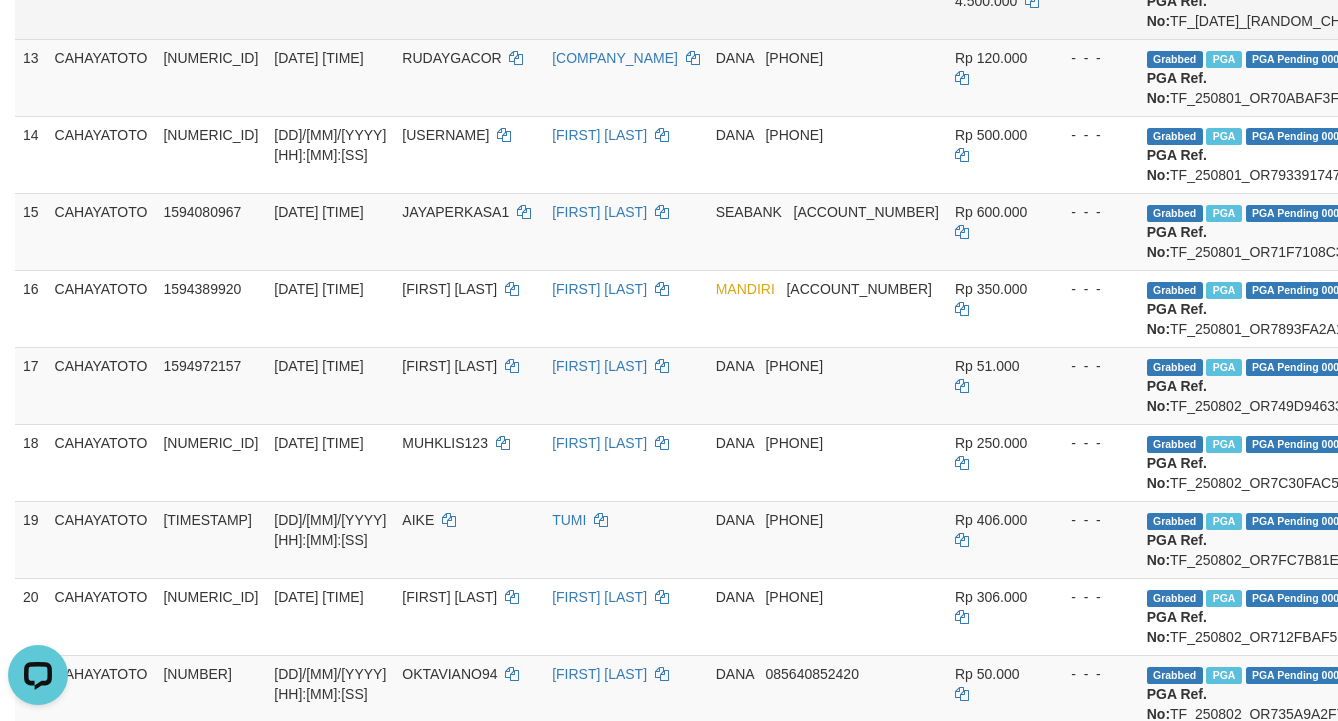 click on "Grabbed   PGA   PGA Pending 000 {"status":"000","data":{"unique_id":"1609-1594064122-20250801","reference_no":"TF_250801_OR780A21CCD94198NATL","amount":"4500000.00","fee":"0.00","merchant_surcharge_rate":"0.00","charge_to":"MERC","payout_amount":"4500000.00","disbursement_status":0,"disbursement_description":"ON PROCESS","created_at":"2025-08-01 09:15:19","executed_at":"2025-08-01 09:15:19","bank":{"code":"008","name":"BANK MANDIRI","account_number":"[PHONE]","account_name":"[FIRST]"},"note":"byjanggotawd1","merchant_balance":{"balance_effective":731068556,"balance_pending":534211610,"balance_disbursement":272230000,"balance_collection":11510049686}}} PGA Ref. No:  TF_250801_OR780A21CCD94198NATL  Vendor: Lambda" at bounding box center (1339, 0) 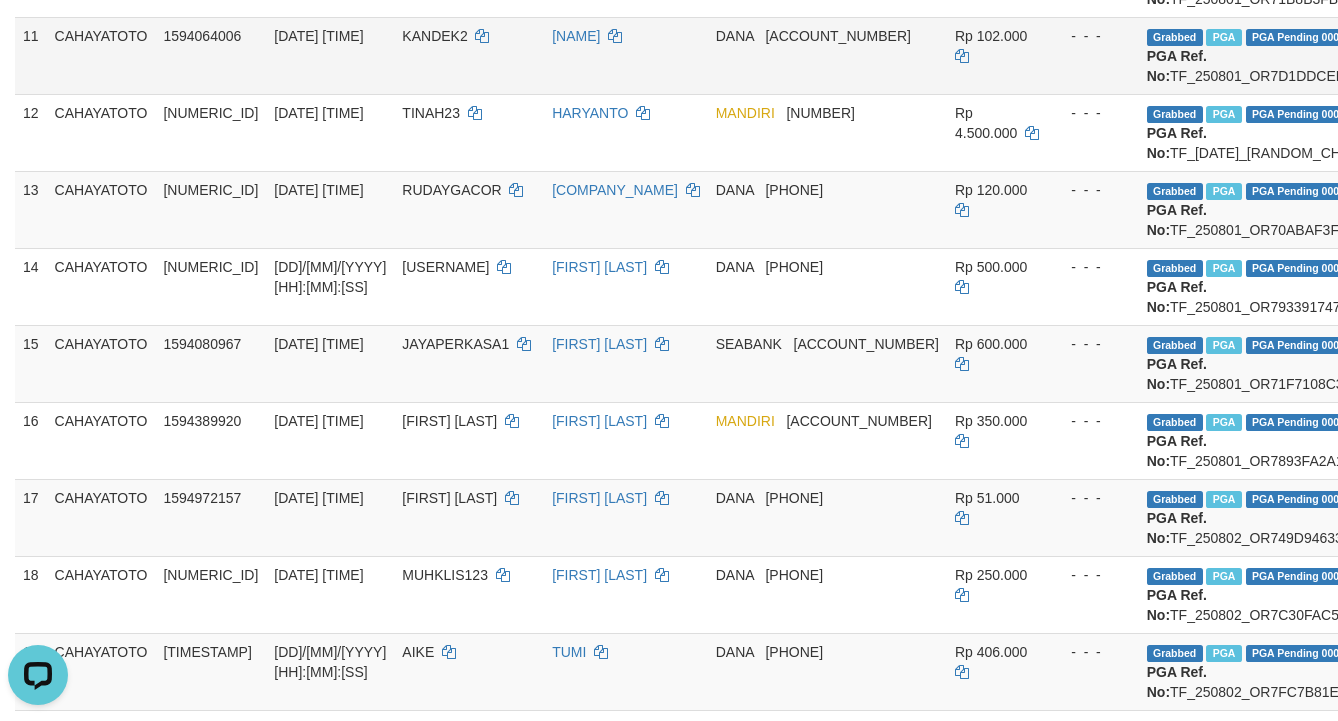 scroll, scrollTop: 1000, scrollLeft: 0, axis: vertical 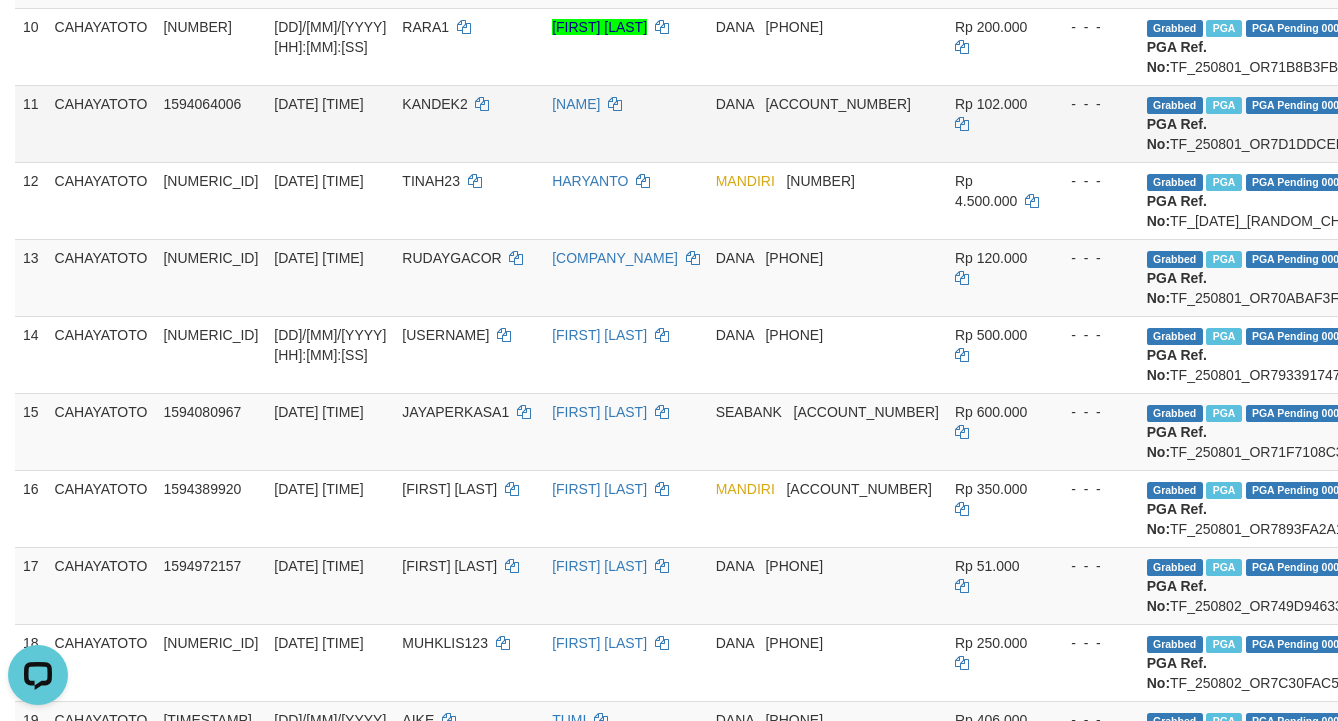 click on "Grabbed   PGA   PGA Pending 000 {"status":"000","data":{"unique_id":"1609-1594064006-20250801","reference_no":"TF_250801_OR7D1DDCEDB4519GQBEX","amount":"102000.00","fee":"0.00","merchant_surcharge_rate":"0.00","charge_to":"MERC","payout_amount":"102000.00","disbursement_status":0,"disbursement_description":"ON PROCESS","created_at":"2025-08-01 09:15:19","executed_at":"2025-08-01 09:15:19","bank":{"code":"dana","name":"DANA","account_number":"[PHONE]","account_name":"[FIRST] [LAST]"},"note":"byjanggotawd3","merchant_balance":{"balance_effective":731068556,"balance_pending":534211610,"balance_disbursement":276730000,"balance_collection":11510049686}}} PGA Ref. No:  TF_250801_OR7D1DDCEDB4519GQBEX  Vendor: Lambda" at bounding box center [1339, 123] 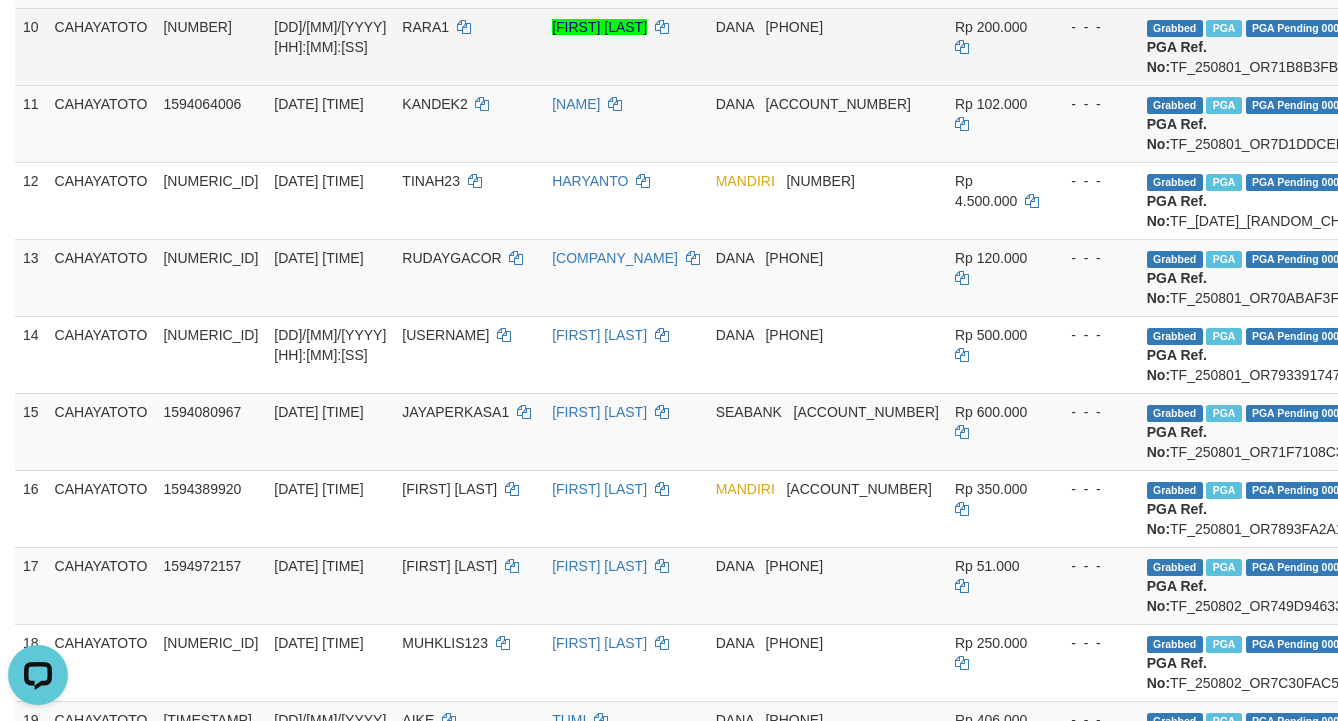 click on "Grabbed   PGA   PGA Pending 000 {"status":"000","data":{"unique_id":"1609-1594063968-20250801","reference_no":"TF_250801_OR71B8B3FBA4318WG076","amount":"200000.00","fee":"0.00","merchant_surcharge_rate":"0.00","charge_to":"MERC","payout_amount":"200000.00","disbursement_status":0,"disbursement_description":"ON PROCESS","created_at":"2025-08-01 09:15:18","executed_at":"2025-08-01 09:15:18","bank":{"code":"dana","name":"DANA","account_number":"[ACCOUNT_NUMBER]","account_name":"[FIRST] [LAST]"},"note":"byjanggotawd3","merchant_balance":{"balance_effective":731068556,"balance_pending":534211610,"balance_disbursement":276832000,"balance_collection":11510049686}}} PGA Ref. No:  TF_250801_OR71B8B3FBA4318WG076  Vendor: Lambda" at bounding box center (1339, 46) 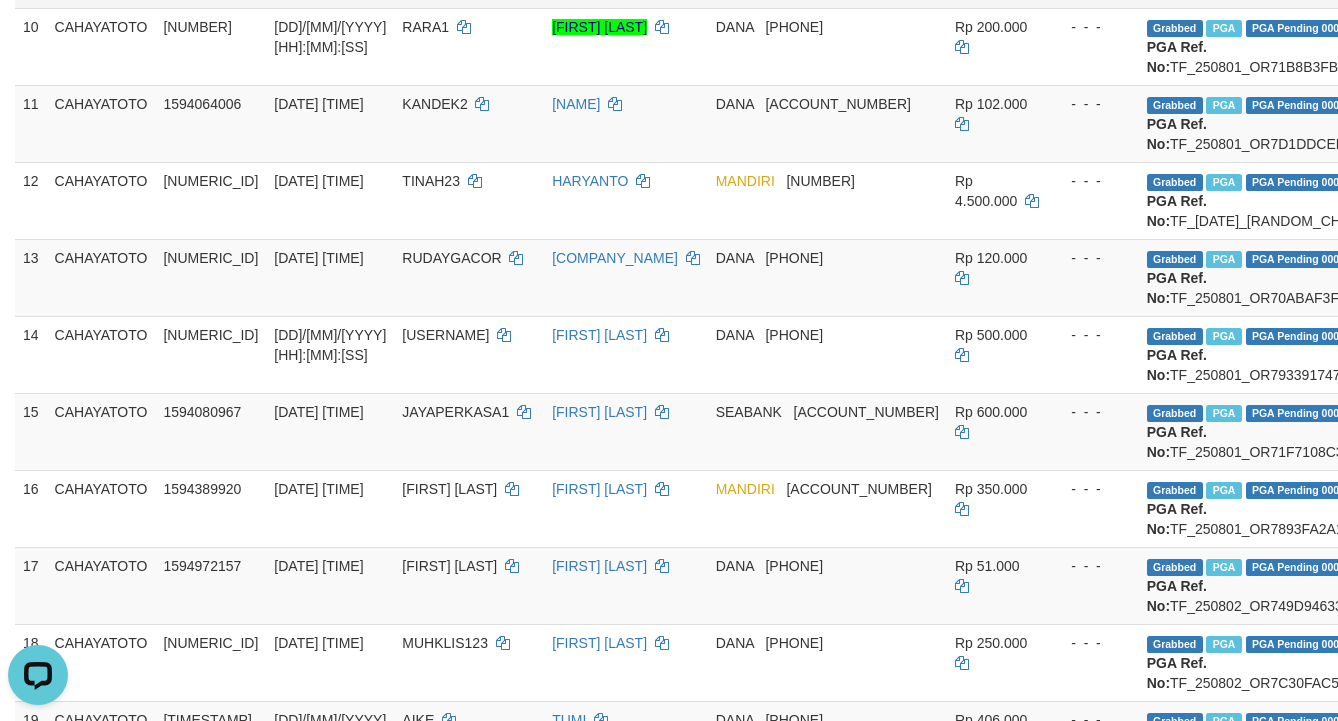 click on "Grabbed   PGA   PGA Pending 000 {"status":"000","data":{"unique_id":"1609-1594063743-20250801","reference_no":"TF_250801_OR771F3BDE93317D9GFW","amount":"405000.00","fee":"0.00","merchant_surcharge_rate":"0.00","charge_to":"MERC","payout_amount":"405000.00","disbursement_status":0,"disbursement_description":"ON PROCESS","created_at":"2025-08-01 09:15:17","executed_at":"2025-08-01 09:15:17","bank":{"code":"dana","name":"DANA","account_number":"[PHONE]","account_name":"[FIRST] [LAST]"},"note":"byjanggotawd3","merchant_balance":{"balance_effective":731068556,"balance_pending":534211610,"balance_disbursement":277232000,"balance_collection":11510049686}}} PGA Ref. No:  TF_250801_OR771F3BDE93317D9GFW  Vendor: Lambda" at bounding box center [1339, -31] 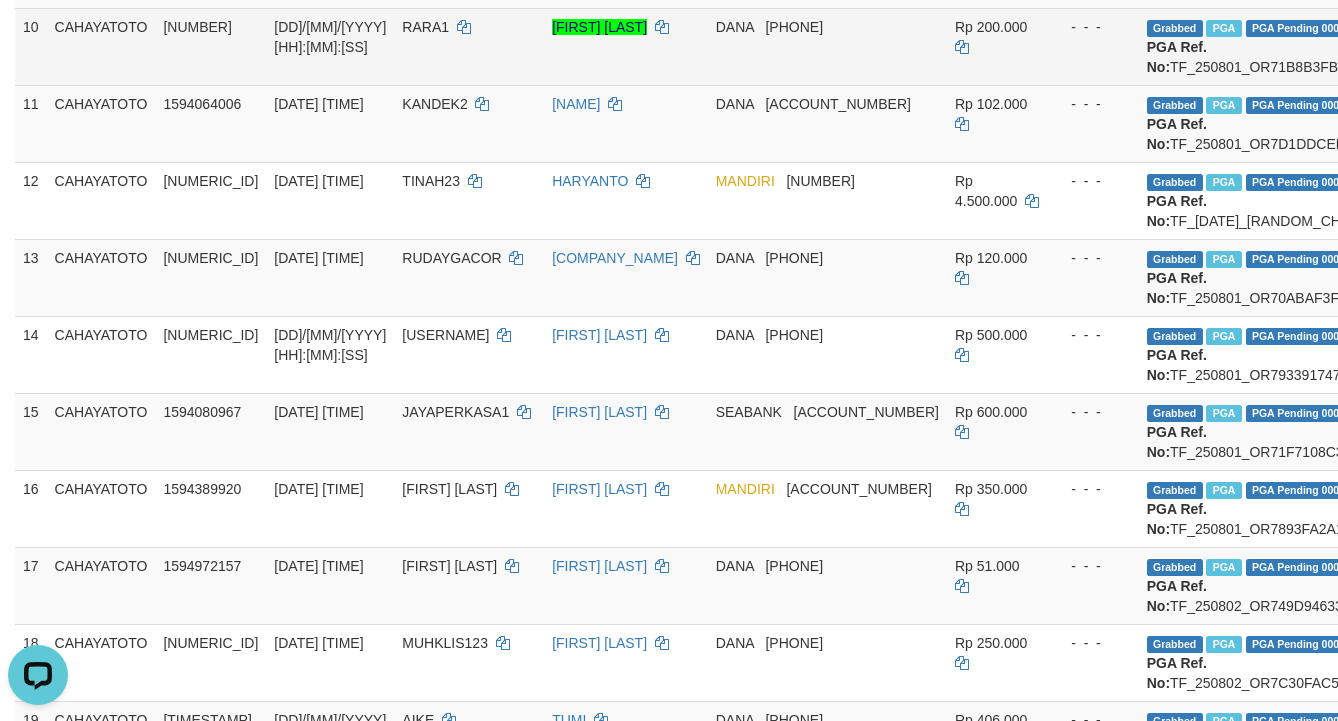 scroll, scrollTop: 799, scrollLeft: 0, axis: vertical 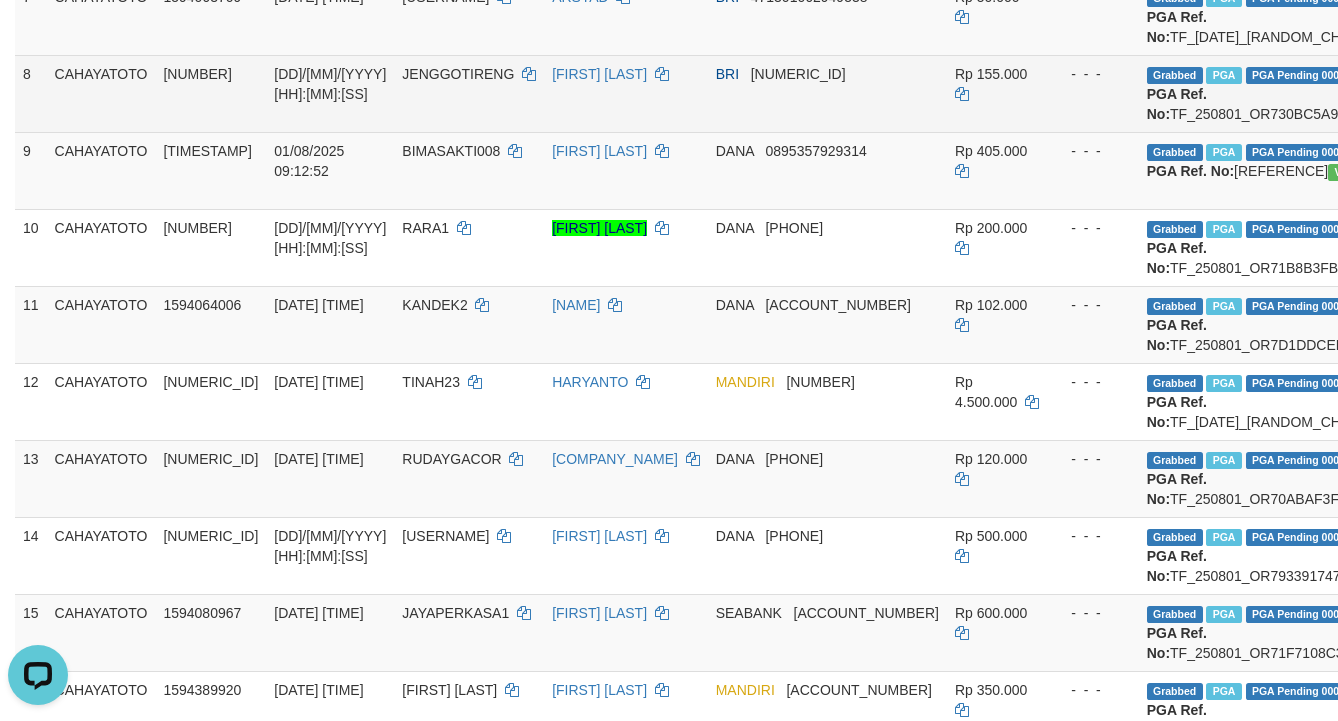 click on "Grabbed   PGA   PGA Pending 000 {"status":"000","data":{"unique_id":"1609-1594063733-20250801","reference_no":"TF_250801_OR730BC5A9F5917WRJF3","amount":"155000.00","fee":"0.00","merchant_surcharge_rate":"0.00","charge_to":"MERC","payout_amount":"155000.00","disbursement_status":0,"disbursement_description":"ON PROCESS","created_at":"2025-08-01 09:15:17","executed_at":"2025-08-01 09:15:17","bank":{"code":"002","name":"BANK RAKYAT INDONESIA","account_number":"[PHONE]","account_name":"[FIRST] [LAST]"},"note":"byjanggotawd1","merchant_balance":{"balance_effective":731068556,"balance_pending":534211610,"balance_disbursement":277637000,"balance_collection":11510049686}}} PGA Ref. No:  TF_250801_OR730BC5A9F5917WRJF3  Vendor: Lambda" at bounding box center (1339, 93) 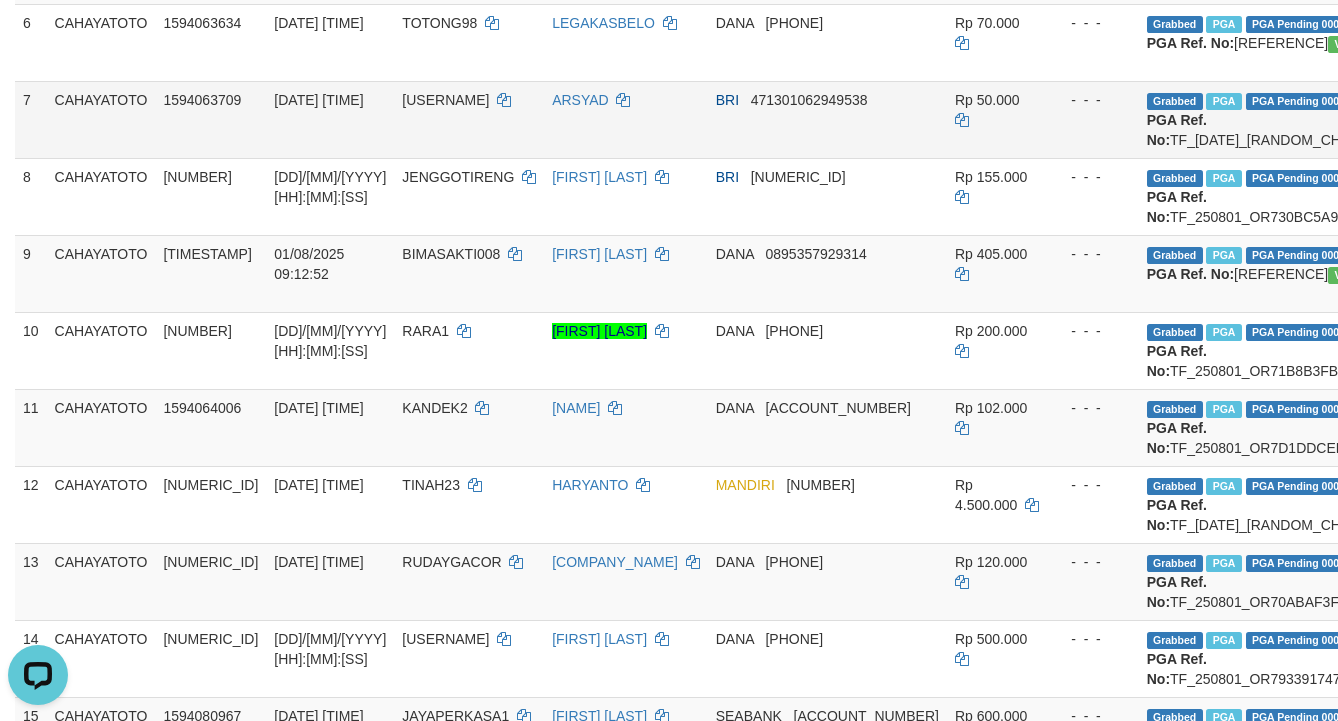 scroll, scrollTop: 600, scrollLeft: 0, axis: vertical 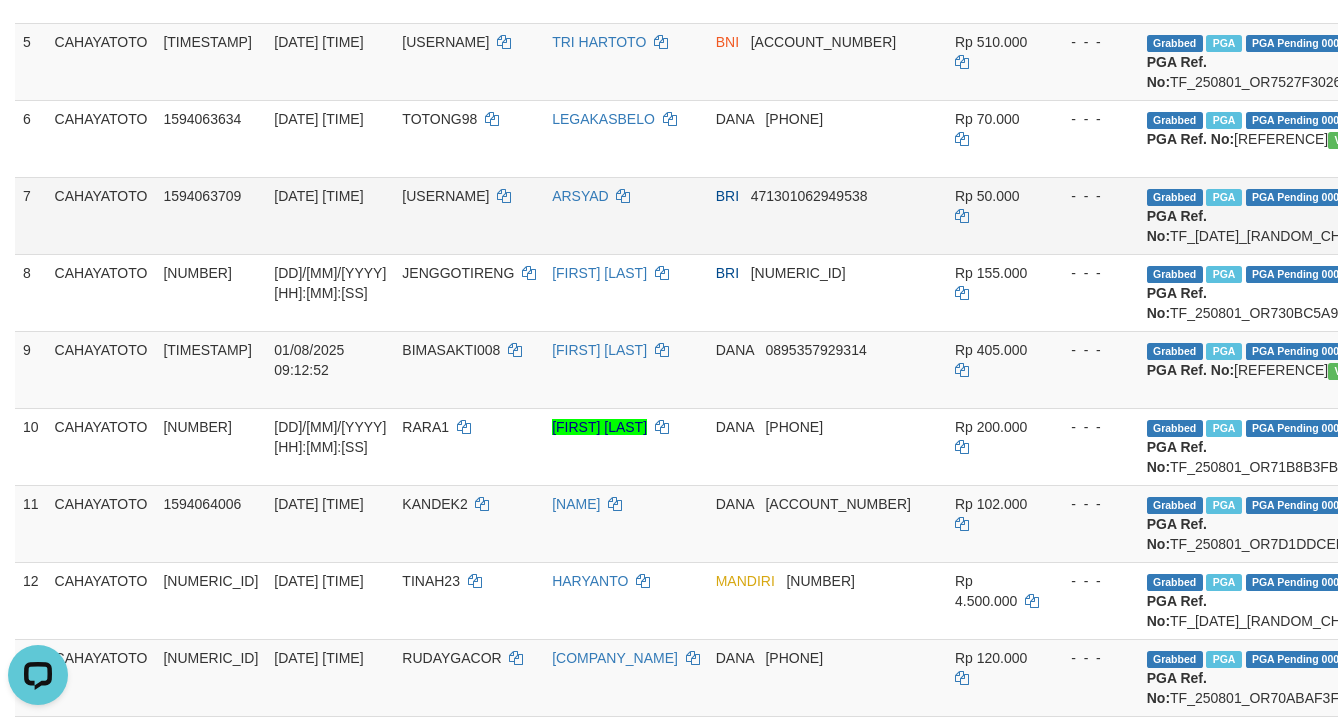 click on "Grabbed   PGA   PGA Pending 000 {"status":"000","data":{"unique_id":"1609-1594063709-20250801","reference_no":"TF_250801_OR701669DD7C017AXSFH","amount":"50000.00","fee":"0.00","merchant_surcharge_rate":"0.00","charge_to":"MERC","payout_amount":"50000.00","disbursement_status":0,"disbursement_description":"ON PROCESS","created_at":"2025-08-01 09:15:17","executed_at":"2025-08-01 09:15:17","bank":{"code":"002","name":"BANK RAKYAT INDONESIA","account_number":"471301062949538","account_name":"[FIRST] [LAST]"},"note":"byjanggotawd1","merchant_balance":{"balance_effective":731068556,"balance_pending":534211610,"balance_disbursement":277637000,"balance_collection":11510049686}}} PGA Ref. No:  TF_250801_OR701669DD7C017AXSFH  Vendor: Lambda" at bounding box center (1339, 215) 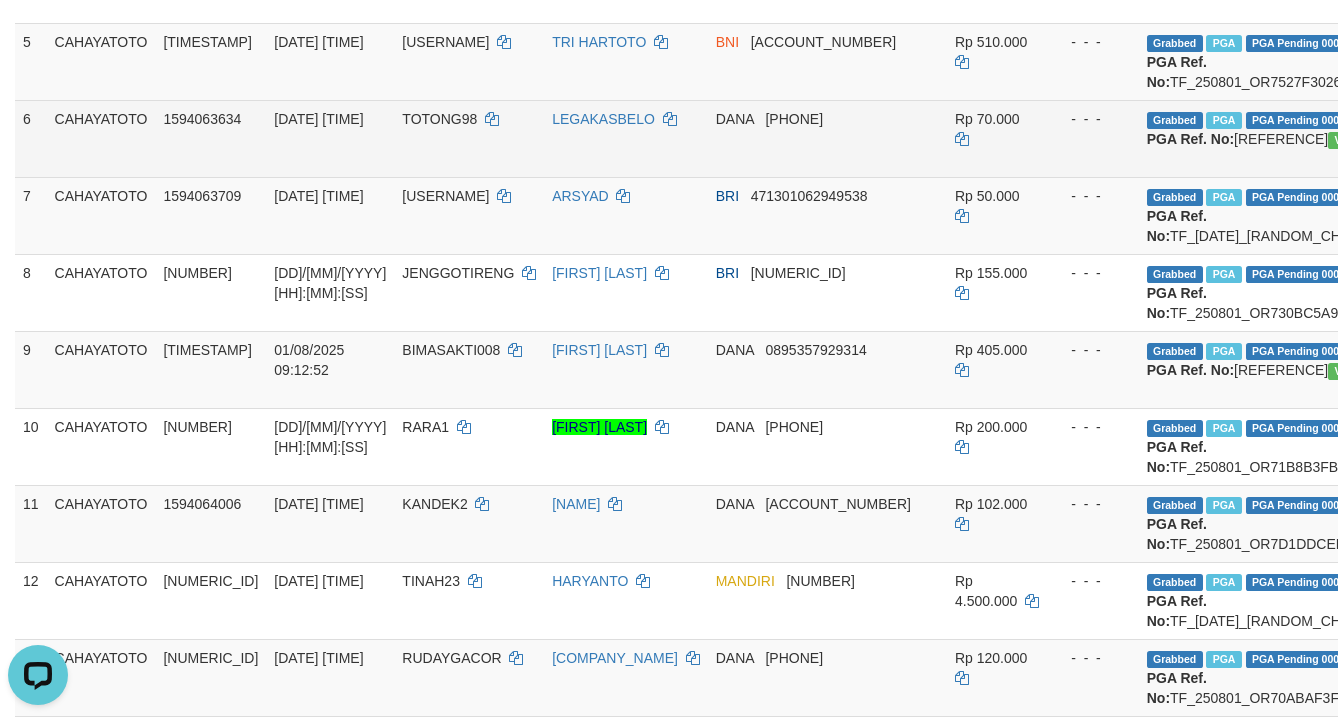 click on "Grabbed   PGA   PGA Pending 000 {"status":"000","data":{"unique_id":"1609-1594063634-20250801","reference_no":"TF_250801_OR79A90345F6E16JTEXB","amount":"70000.00","fee":"0.00","merchant_surcharge_rate":"0.00","charge_to":"MERC","payout_amount":"70000.00","disbursement_status":0,"disbursement_description":"ON PROCESS","created_at":"2025-08-01 09:15:16","executed_at":"2025-08-01 09:15:16","bank":{"code":"dana","name":"DANA","account_number":"[PHONE]","account_name":"[FIRST] [LAST]"},"note":"byjanggotawd3","merchant_balance":{"balance_effective":731068556,"balance_pending":534191230,"balance_disbursement":277842000,"balance_collection":11510049686}}} PGA Ref. No:  TF_250801_OR79A90345F6E16JTEXB  Vendor: Lambda" at bounding box center (1339, 138) 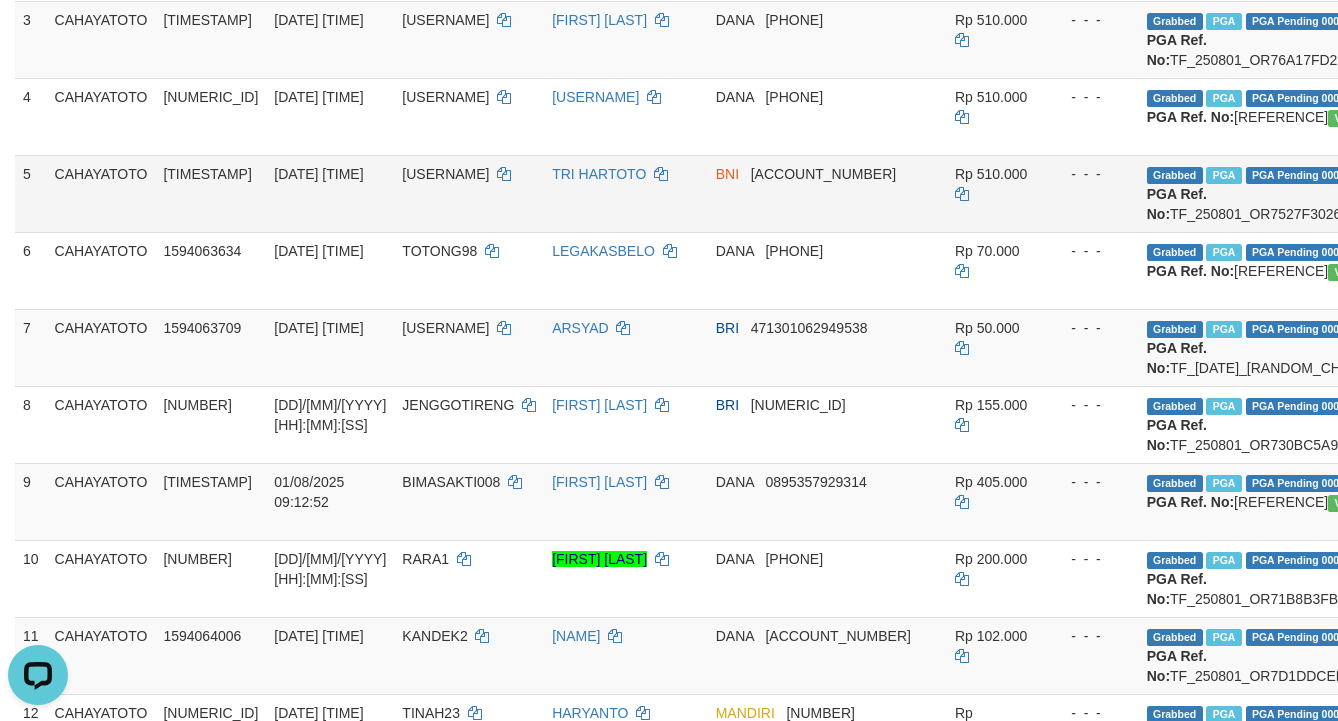 scroll, scrollTop: 400, scrollLeft: 0, axis: vertical 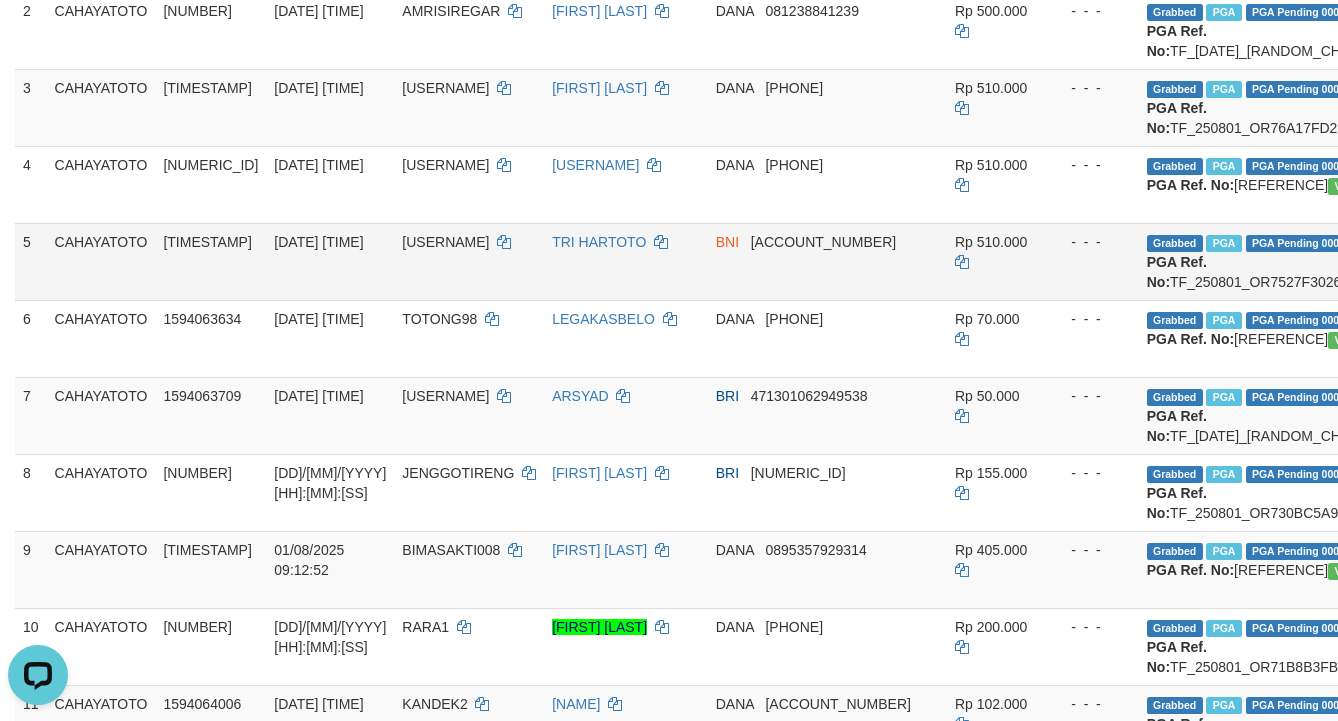 click on "Grabbed   PGA   PGA Pending 000 {"status":"000","data":{"unique_id":"1609-1594063592-20250801","reference_no":"TF_250801_OR7527F30265116QDIL4","amount":"510000.00","fee":"0.00","merchant_surcharge_rate":"0.00","charge_to":"MERC","payout_amount":"510000.00","disbursement_status":0,"disbursement_description":"ON PROCESS","created_at":"2025-08-01 09:15:16","executed_at":"2025-08-01 09:15:16","bank":{"code":"009","name":"BANK NEGARA INDONESIA","account_number":"[ACCOUNT_NUMBER]","account_name":"[FIRST] [LAST]"},"note":"byjanggotawd1","merchant_balance":{"balance_effective":731068556,"balance_pending":534191230,"balance_disbursement":277912000,"balance_collection":11510049686}}} PGA Ref. No:  TF_250801_OR7527F30265116QDIL4  Vendor: Lambda" at bounding box center (1339, 261) 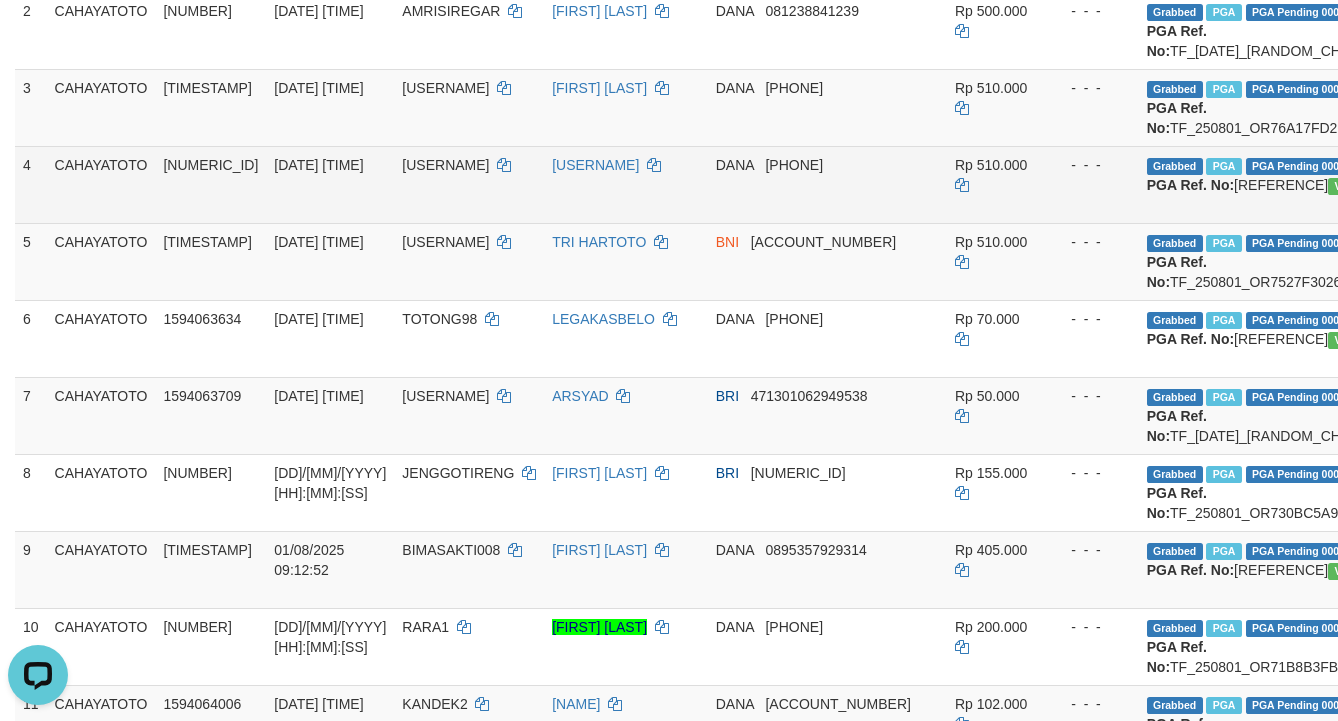 click on "Grabbed   PGA   PGA Pending 000 {"status":"000","data":{"unique_id":"1609-1594063526-20250801","reference_no":"TF_250801_OR7880C2D888515RURCP","amount":"510000.00","fee":"0.00","merchant_surcharge_rate":"0.00","charge_to":"MERC","payout_amount":"510000.00","disbursement_status":0,"disbursement_description":"ON PROCESS","created_at":"2025-08-01 09:15:15","executed_at":"2025-08-01 09:15:15","bank":{"code":"dana","name":"DANA","account_number":"081368291893","account_name":"[FIRST] [LAST]"},"note":"byjanggotawd3","merchant_balance":{"balance_effective":731068556,"balance_pending":534191230,"balance_disbursement":278422000,"balance_collection":11510049686}}} PGA Ref. No:  TF_250801_OR7880C2D888515RURCP  Vendor: Lambda" at bounding box center (1339, 184) 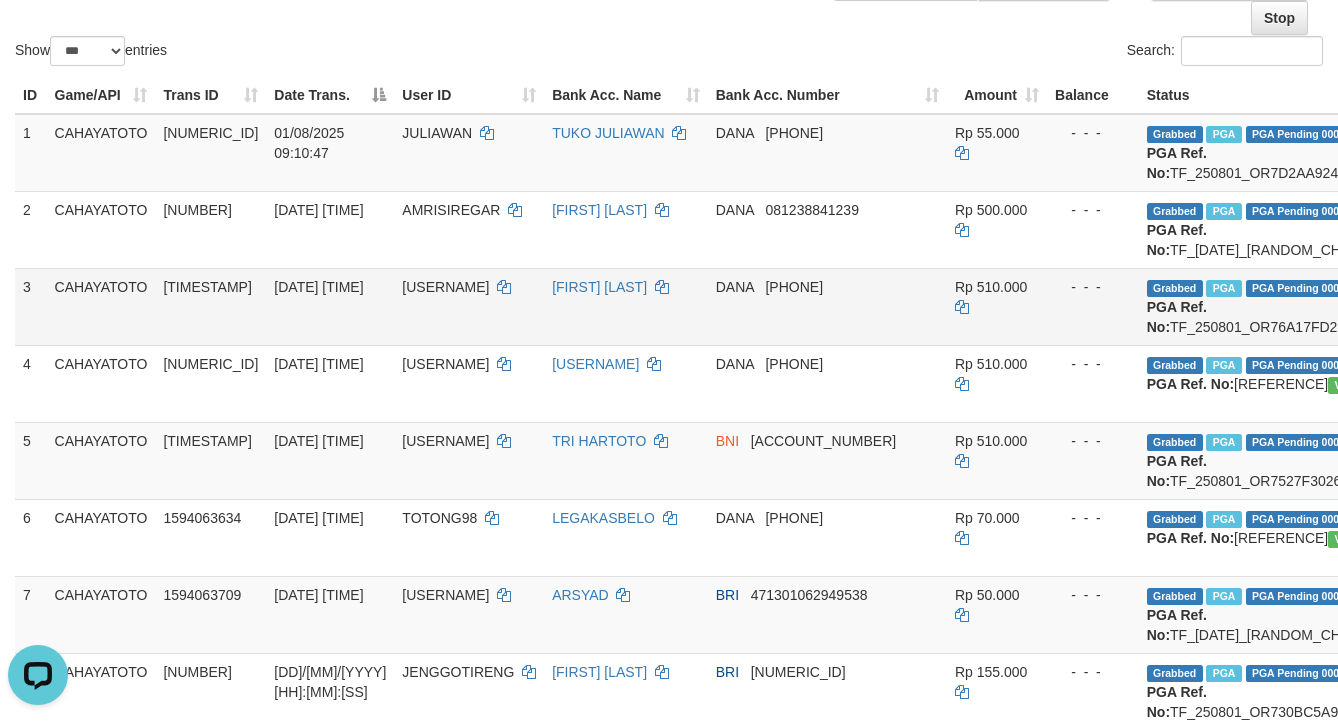 scroll, scrollTop: 199, scrollLeft: 0, axis: vertical 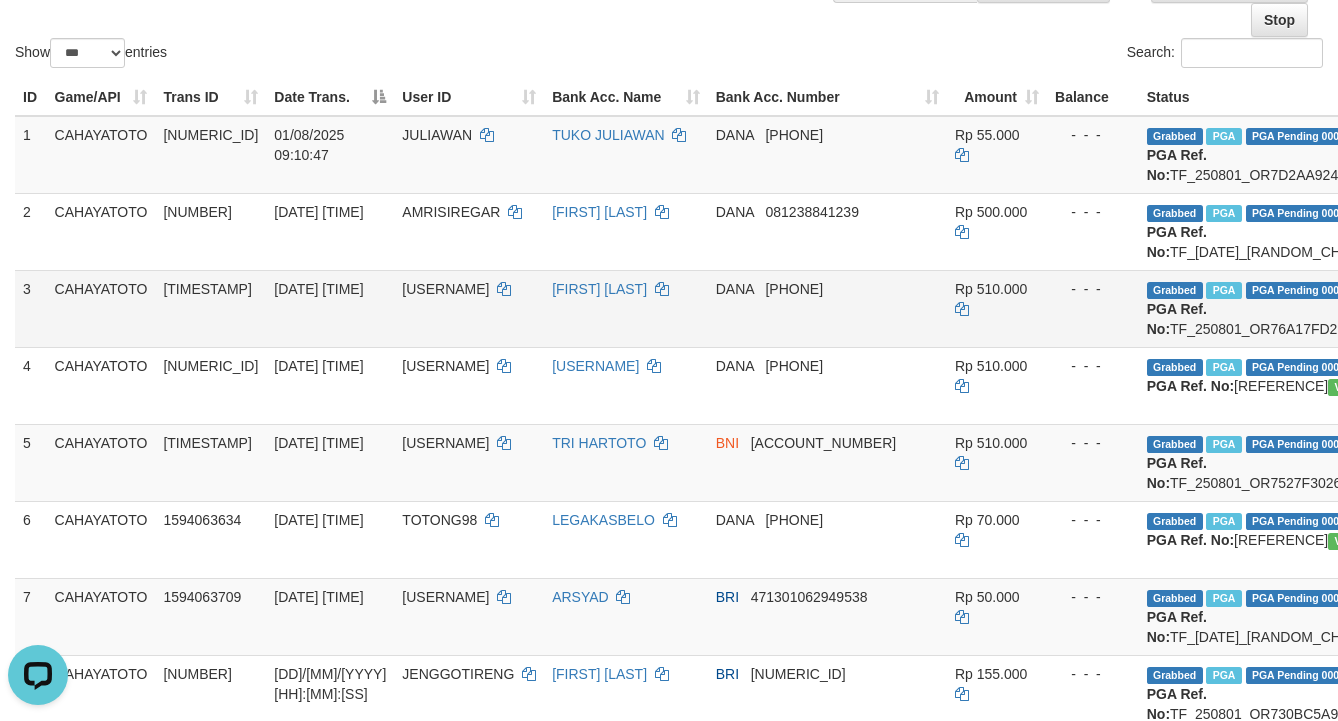 click on "Grabbed   PGA   PGA Pending 000 {"status":"000","data":{"unique_id":"1609-1594063501-20250801","reference_no":"TF_250801_OR76A17FD278115LQCET","amount":"510000.00","fee":"0.00","merchant_surcharge_rate":"0.00","charge_to":"MERC","payout_amount":"510000.00","disbursement_status":0,"disbursement_description":"ON PROCESS","created_at":"2025-08-01 09:15:15","executed_at":"2025-08-01 09:15:15","bank":{"code":"dana","name":"DANA","account_number":"[PHONE]","account_name":"[FIRST] [LAST]"},"note":"byjanggotawd3","merchant_balance":{"balance_effective":731068556,"balance_pending":534191230,"balance_disbursement":278932000,"balance_collection":11510049686}}} PGA Ref. No:  TF_250801_OR76A17FD278115LQCET  Vendor: Lambda" at bounding box center (1339, 308) 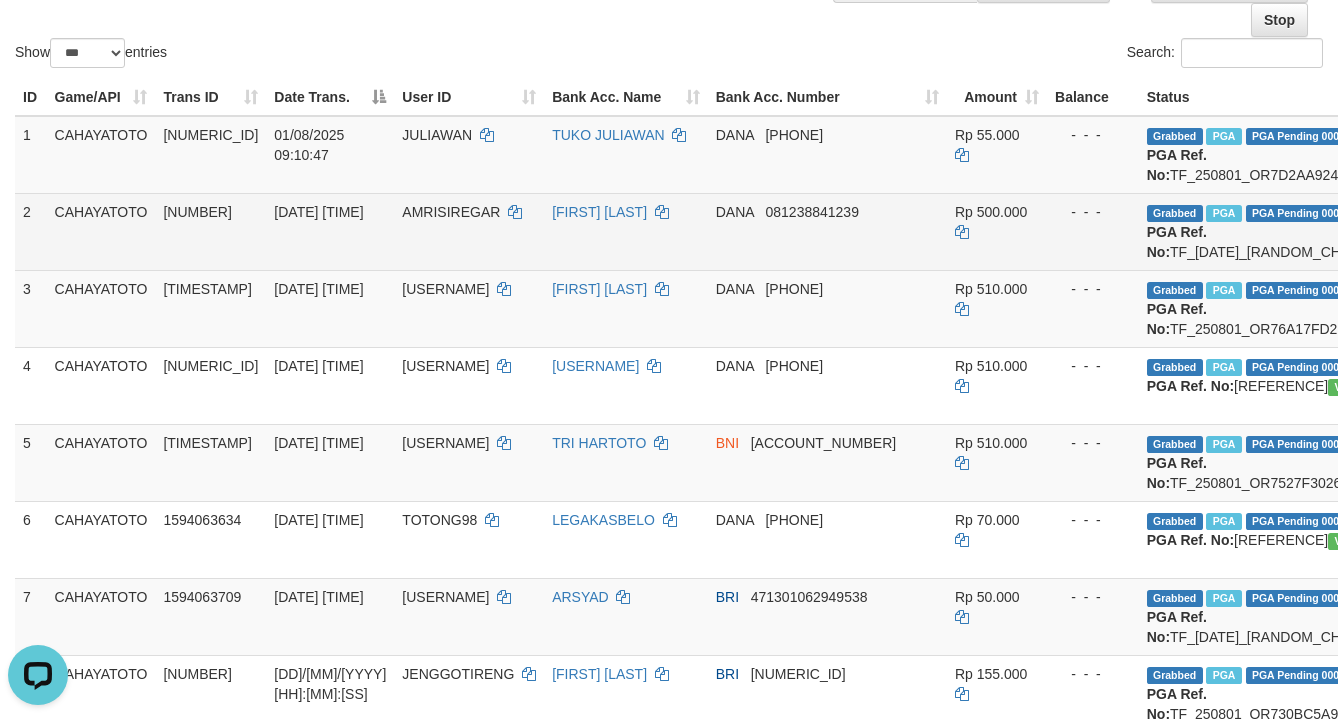 click on "Grabbed   PGA   PGA Pending 000 {"status":"000","data":{"unique_id":"1609-1594063334-20250801","reference_no":"TF_250801_OR7A8194B7B0E14XNZNV","amount":"500000.00","fee":"0.00","merchant_surcharge_rate":"0.00","charge_to":"MERC","payout_amount":"500000.00","disbursement_status":0,"disbursement_description":"ON PROCESS","created_at":"2025-08-01 09:15:14","executed_at":"2025-08-01 09:15:14","bank":{"code":"dana","name":"DANA","account_number":"[PHONE]","account_name":"[FIRST] [LAST]"},"note":"byjanggotawd3","merchant_balance":{"balance_effective":731068556,"balance_pending":534191230,"balance_disbursement":279442000,"balance_collection":11510049686}}} PGA Ref. No:  TF_250801_OR7A8194B7B0E14XNZNV  Vendor: Lambda" at bounding box center [1339, 231] 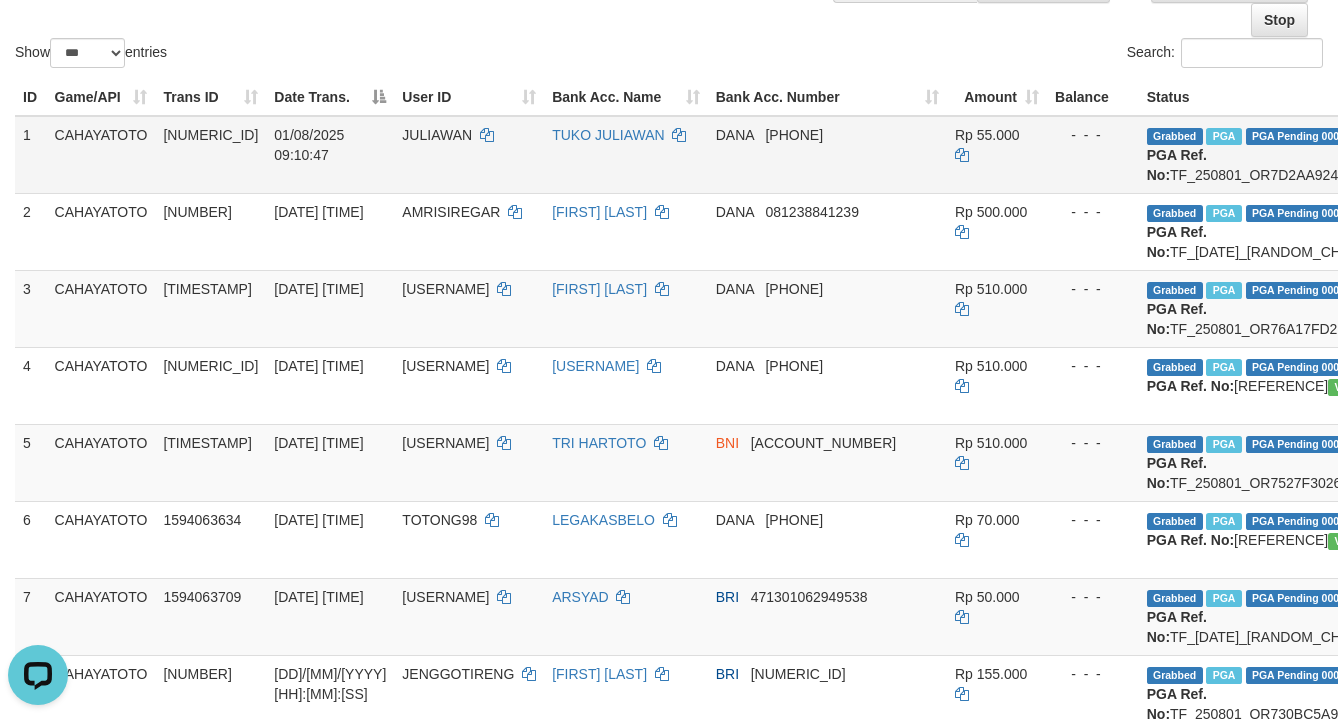 click on "Grabbed   PGA   PGA Pending 000 {"status":"000","data":{"unique_id":"1609-1594063227-20250801","reference_no":"TF_250801_OR7D2AA92442513WHAD6","amount":"55000.00","fee":"0.00","merchant_surcharge_rate":"0.00","charge_to":"MERC","payout_amount":"55000.00","disbursement_status":0,"disbursement_description":"ON PROCESS","created_at":"2025-08-01 09:15:13","executed_at":"2025-08-01 09:15:13","bank":{"code":"dana","name":"DANA","account_number":"[PHONE]","account_name":"[FIRST] [LAST]"},"note":"byjanggotawd3","merchant_balance":{"balance_effective":731068556,"balance_pending":534191230,"balance_disbursement":279942000,"balance_collection":11510049686}}} PGA Ref. No:  TF_250801_OR7D2AA92442513WHAD6  Vendor: Lambda" at bounding box center (1339, 155) 